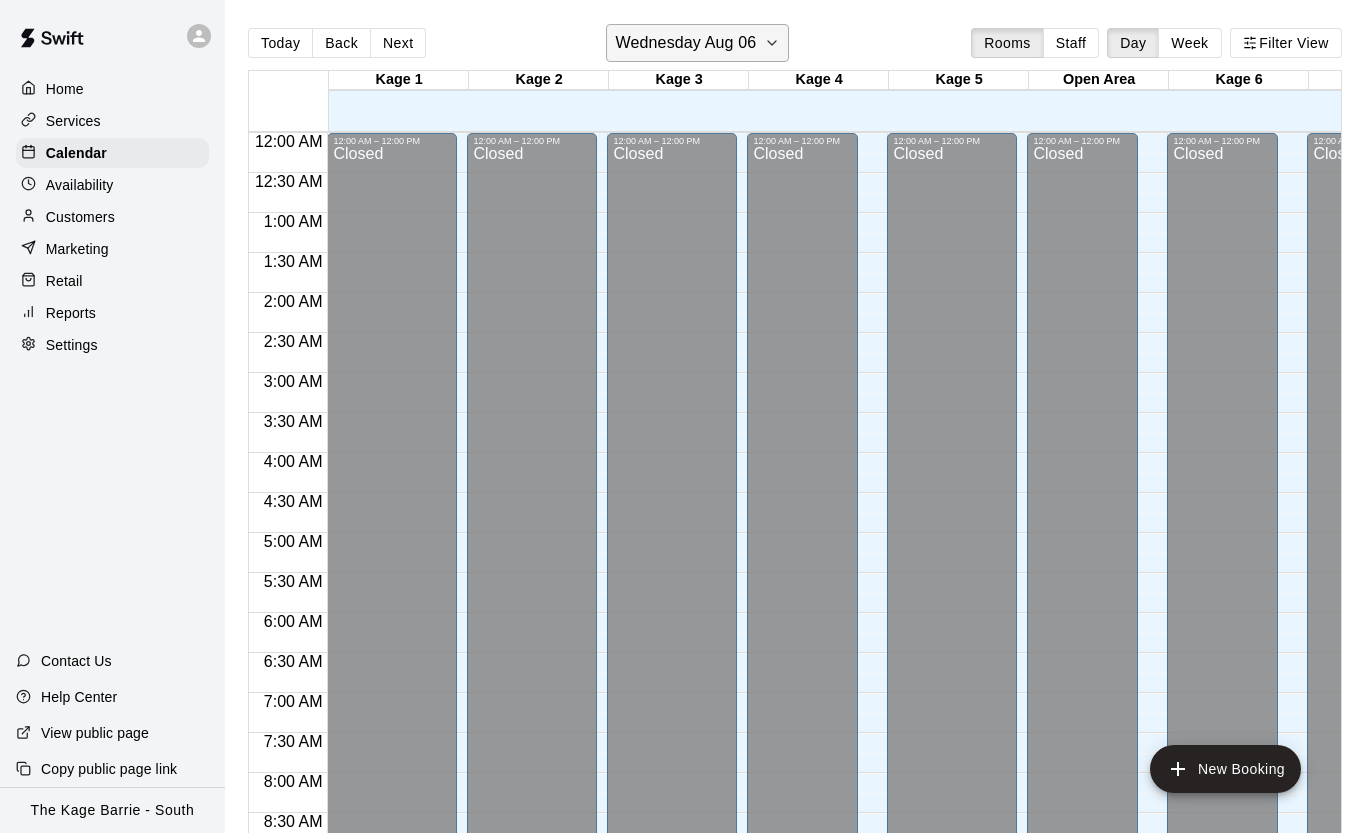 scroll, scrollTop: 0, scrollLeft: 0, axis: both 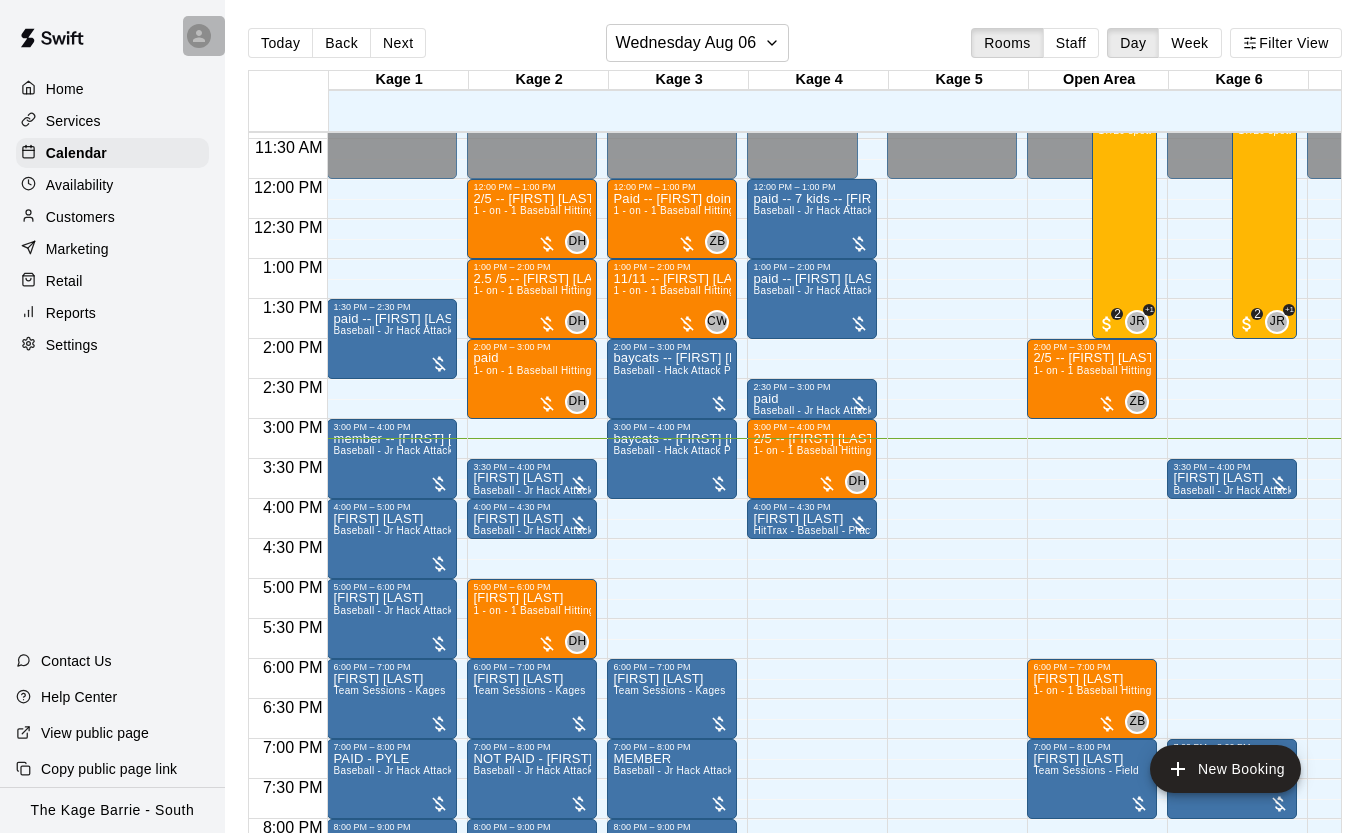 click 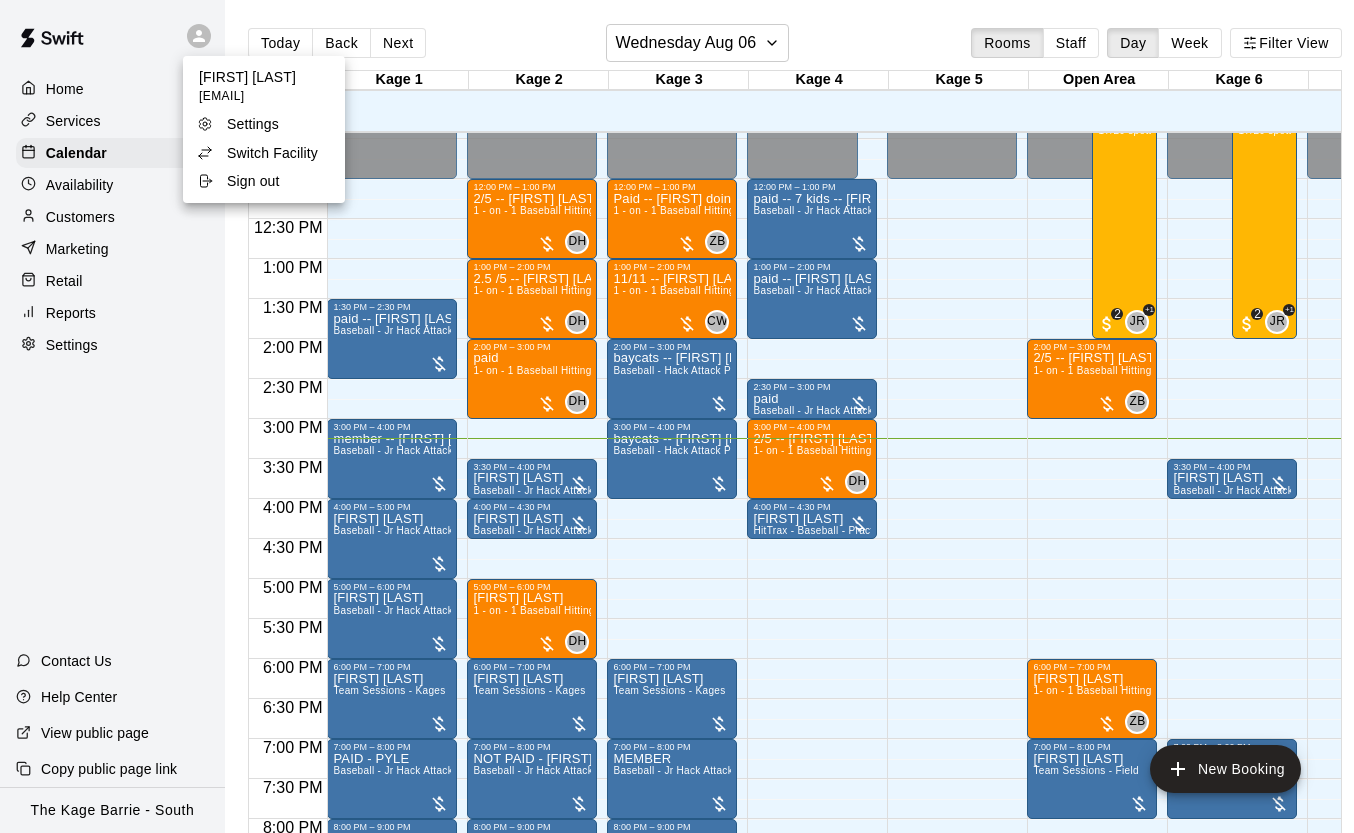 click on "Switch Facility" at bounding box center (272, 153) 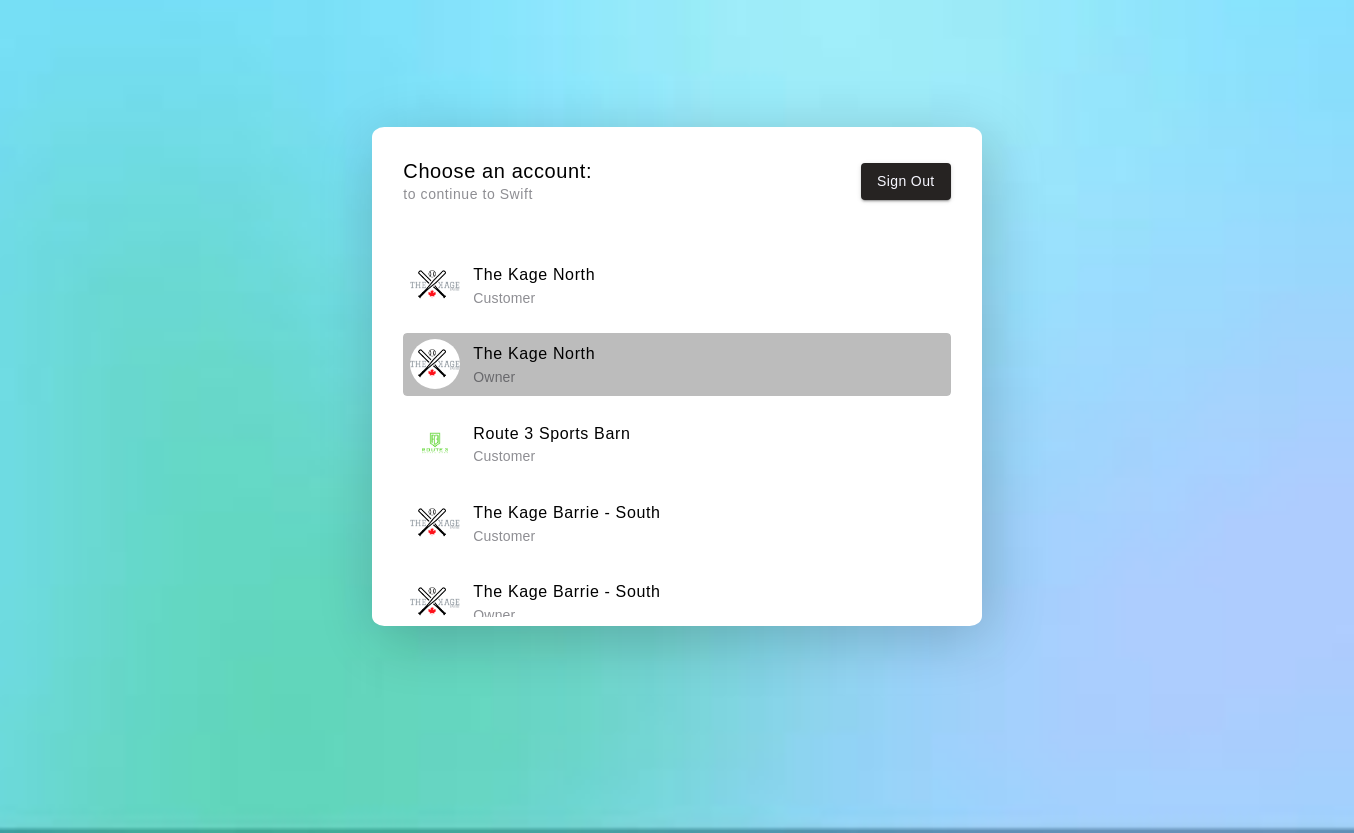 click on "The Kage North" at bounding box center [534, 354] 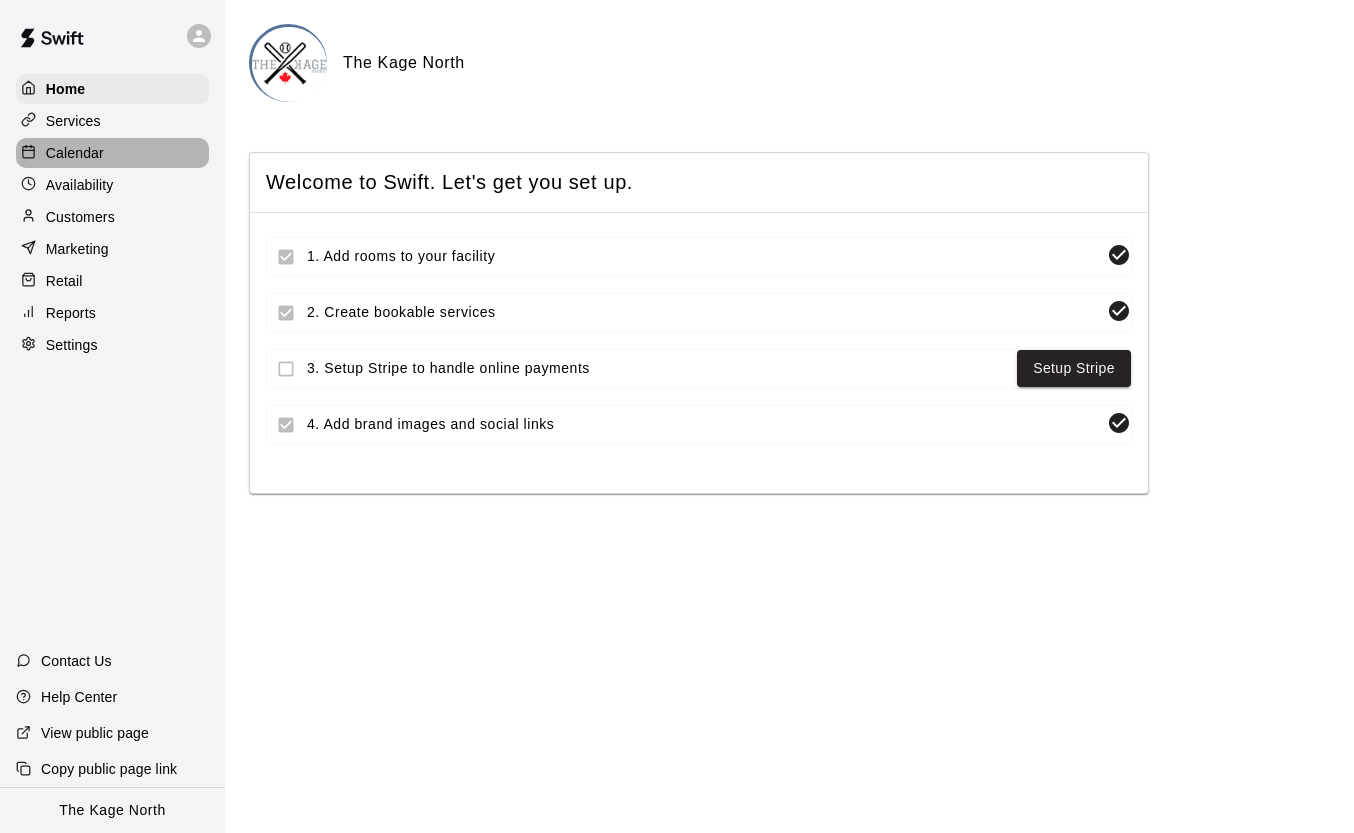 drag, startPoint x: 95, startPoint y: 148, endPoint x: 82, endPoint y: 145, distance: 13.341664 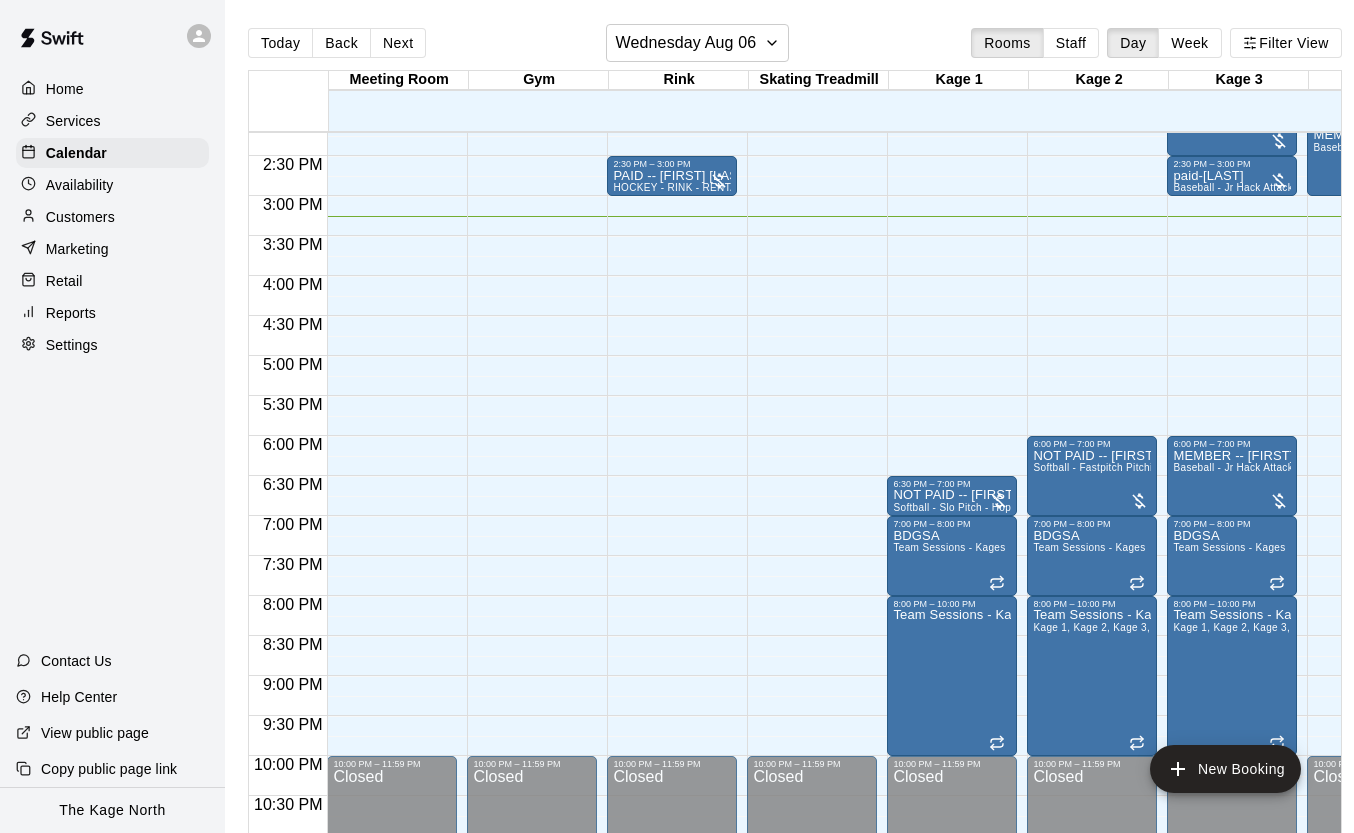 scroll, scrollTop: 1137, scrollLeft: 176, axis: both 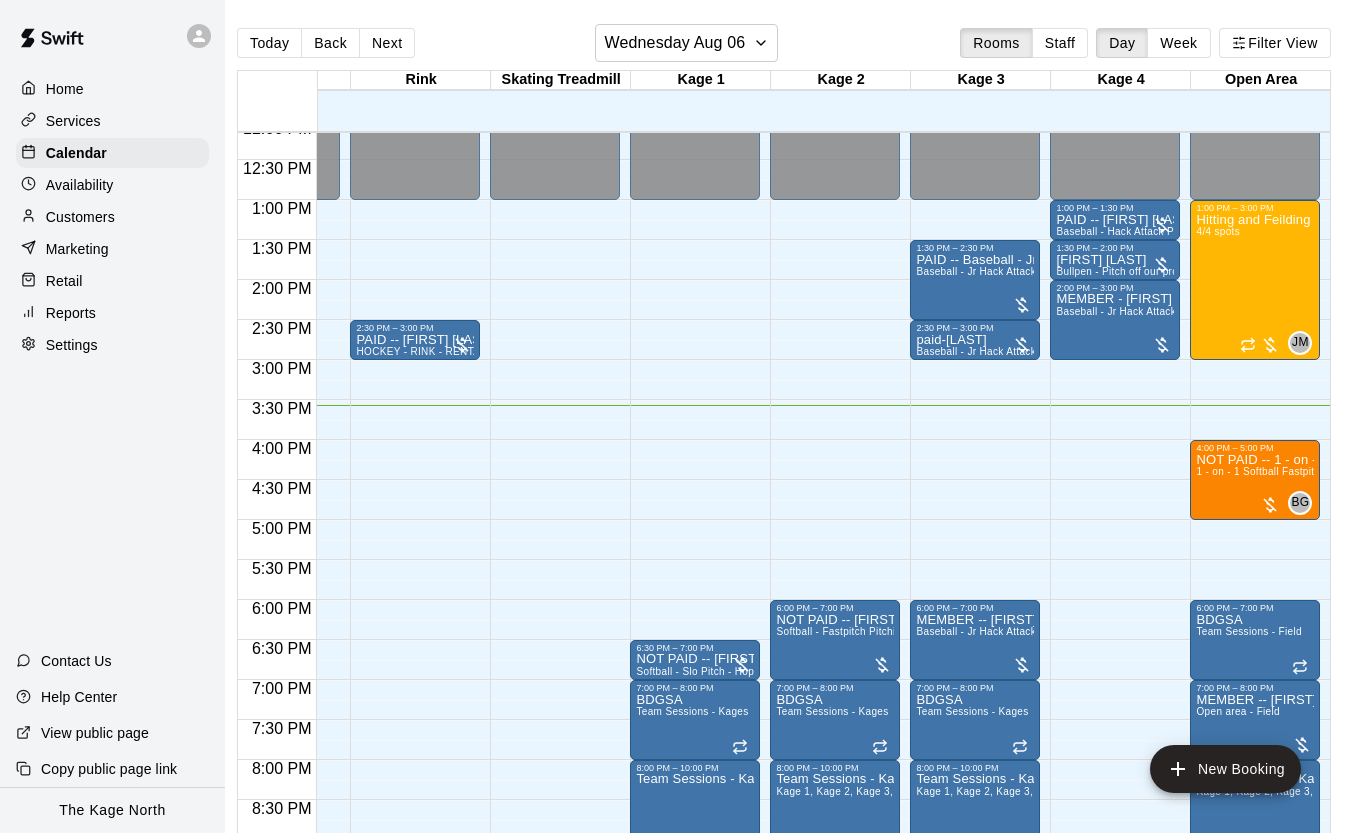 click at bounding box center [204, 36] 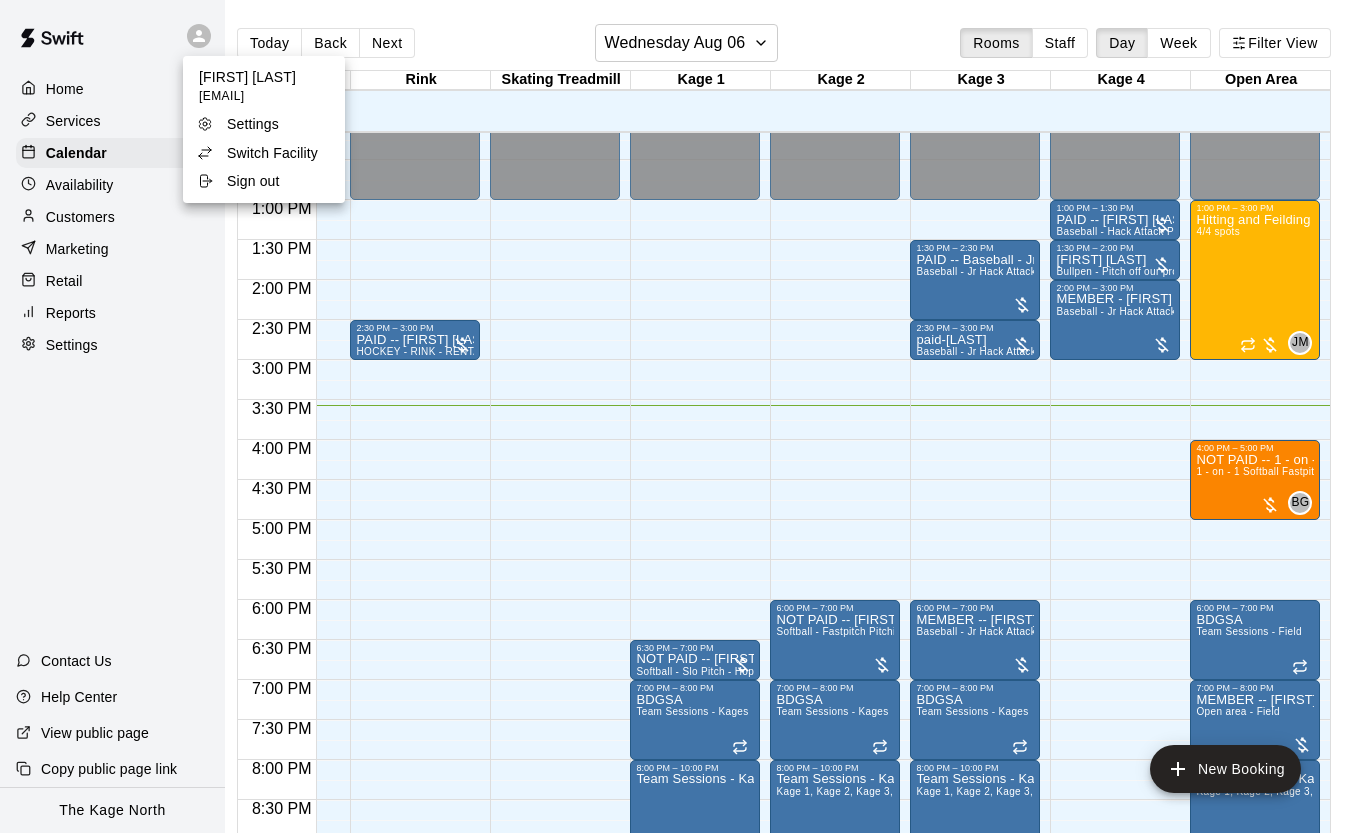 click on "Switch Facility" at bounding box center (262, 153) 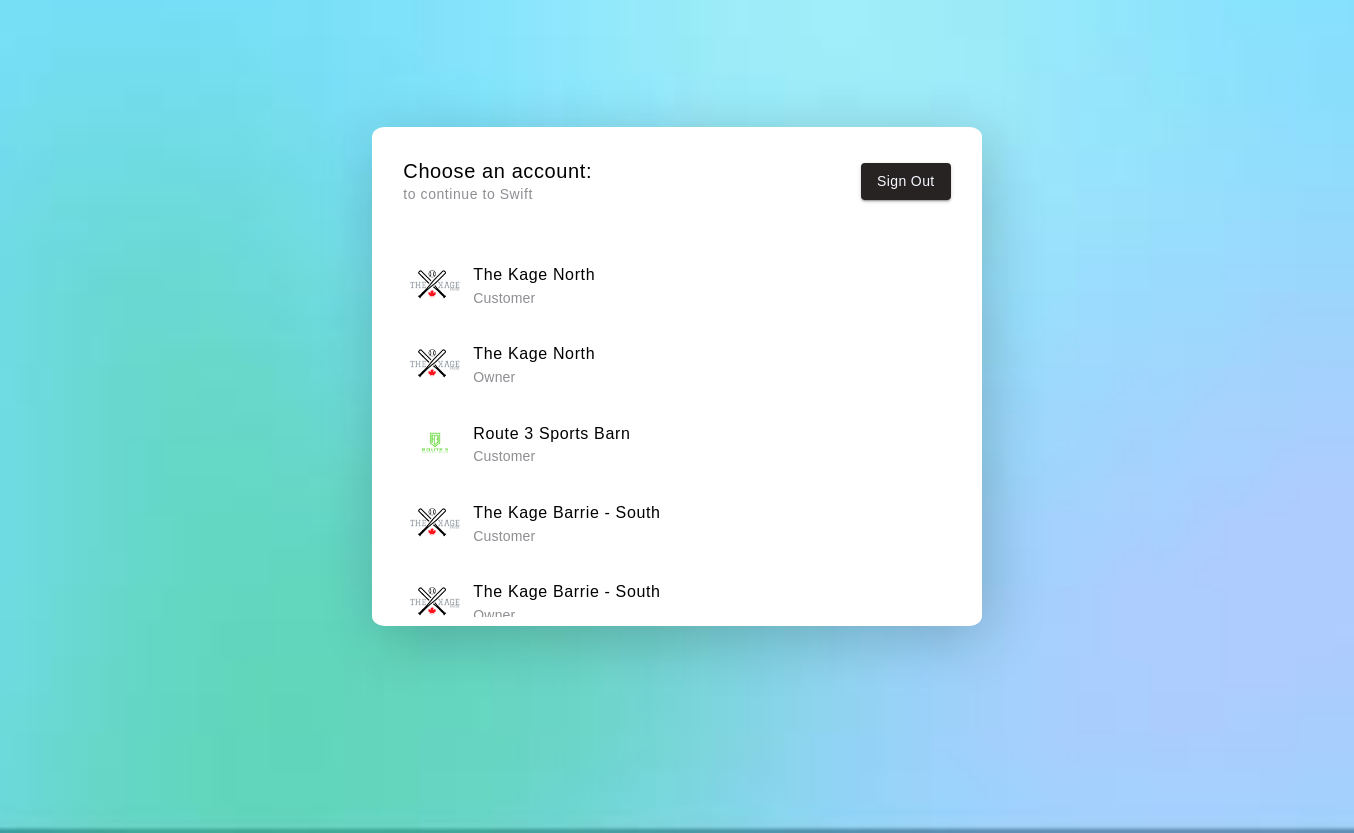 scroll, scrollTop: 33, scrollLeft: 0, axis: vertical 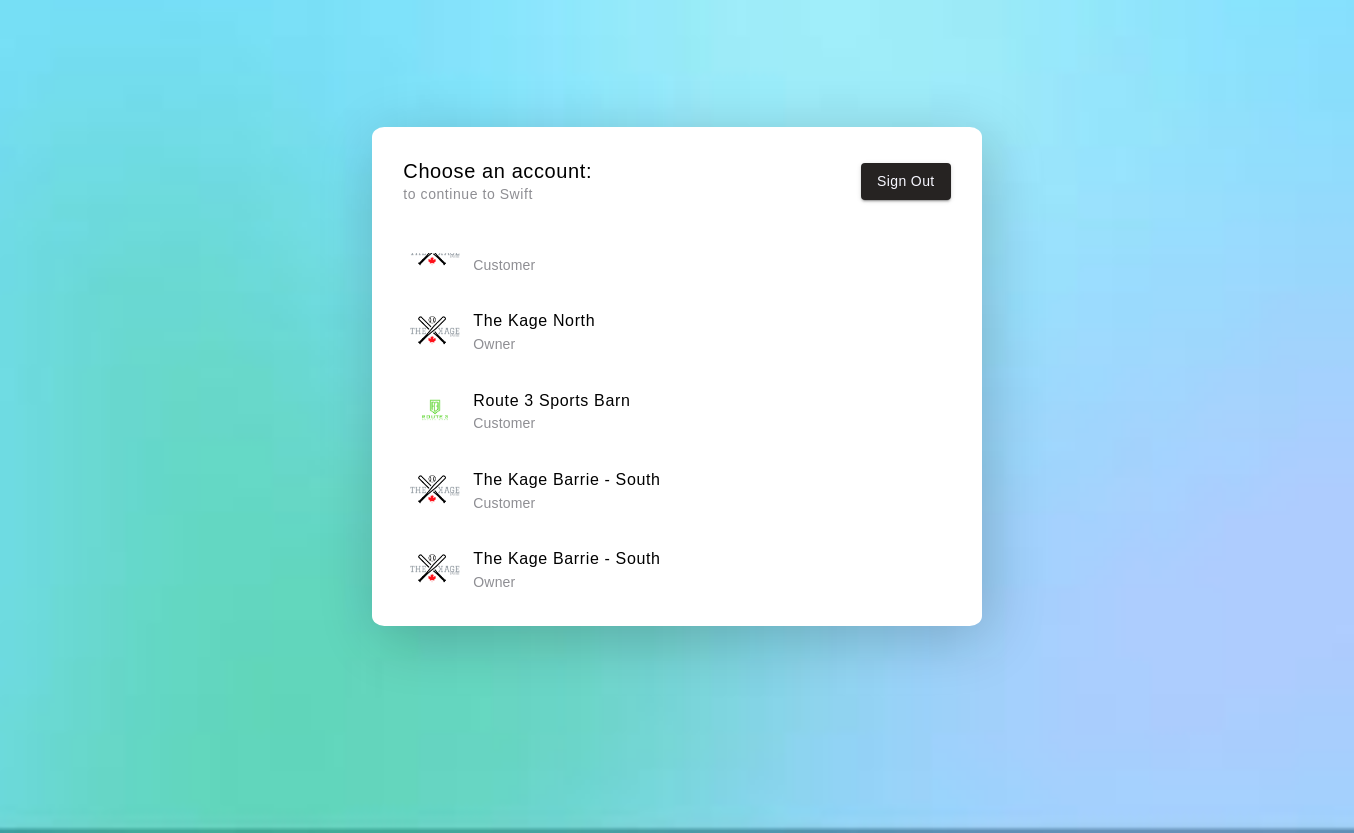 click on "The Kage Barrie - South" at bounding box center (566, 559) 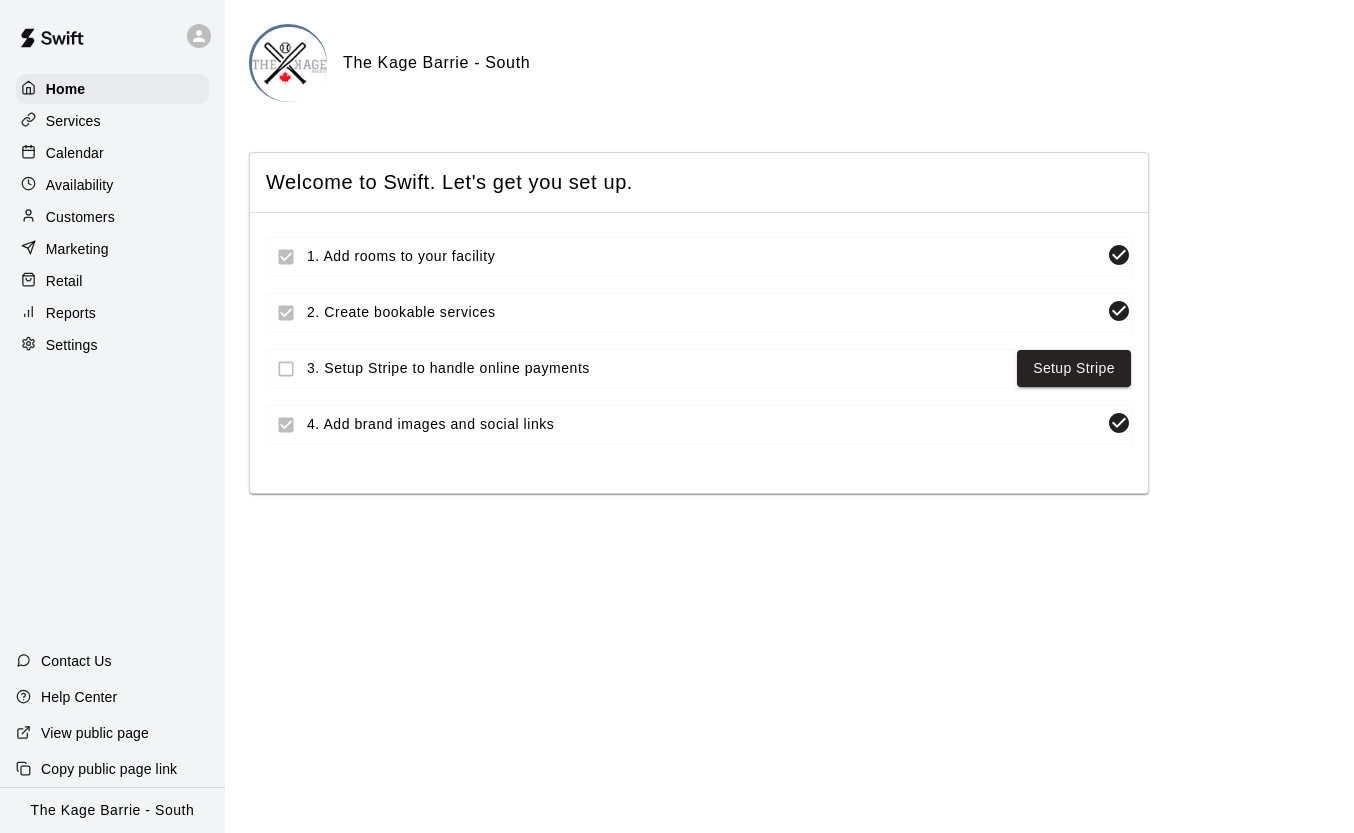 click on "Calendar" at bounding box center (112, 153) 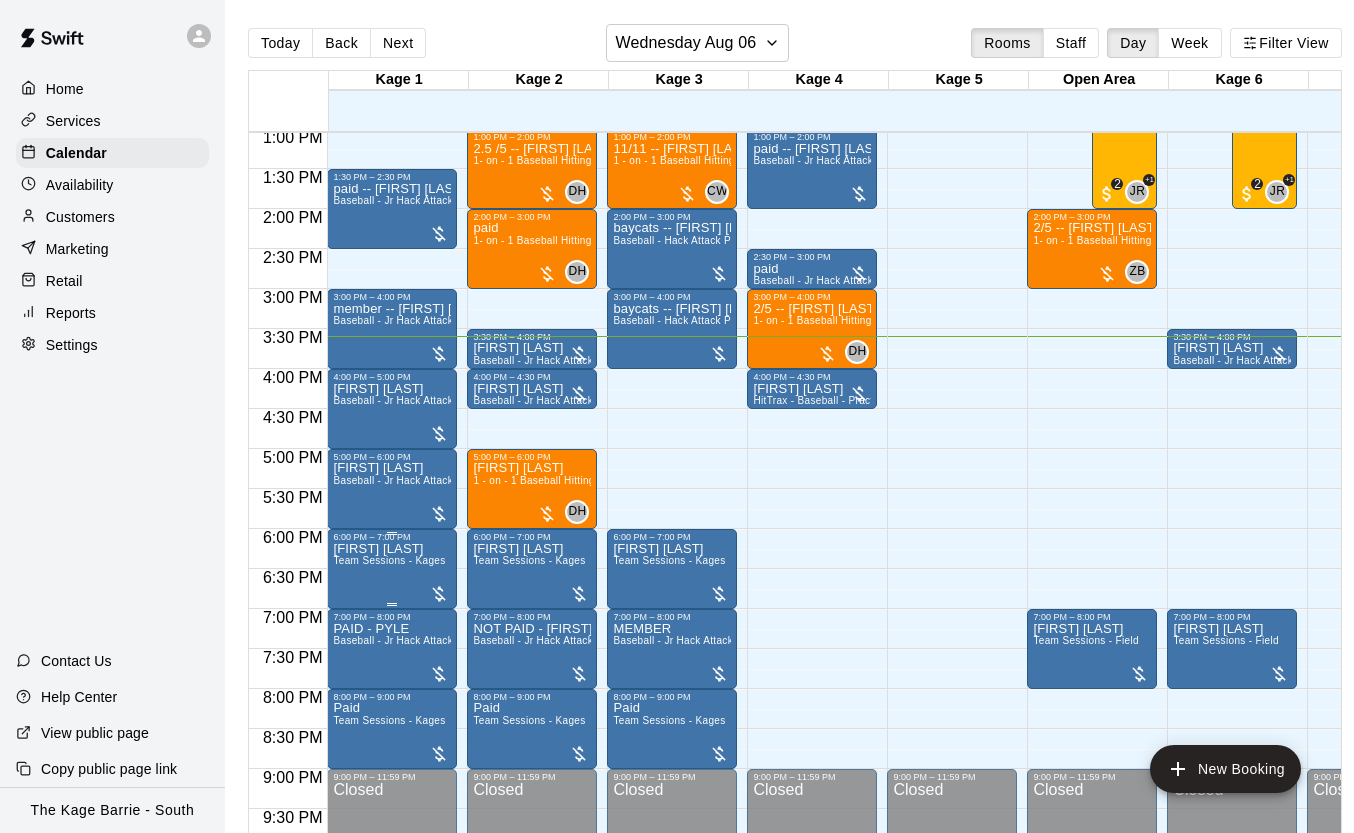 scroll, scrollTop: 1044, scrollLeft: 1, axis: both 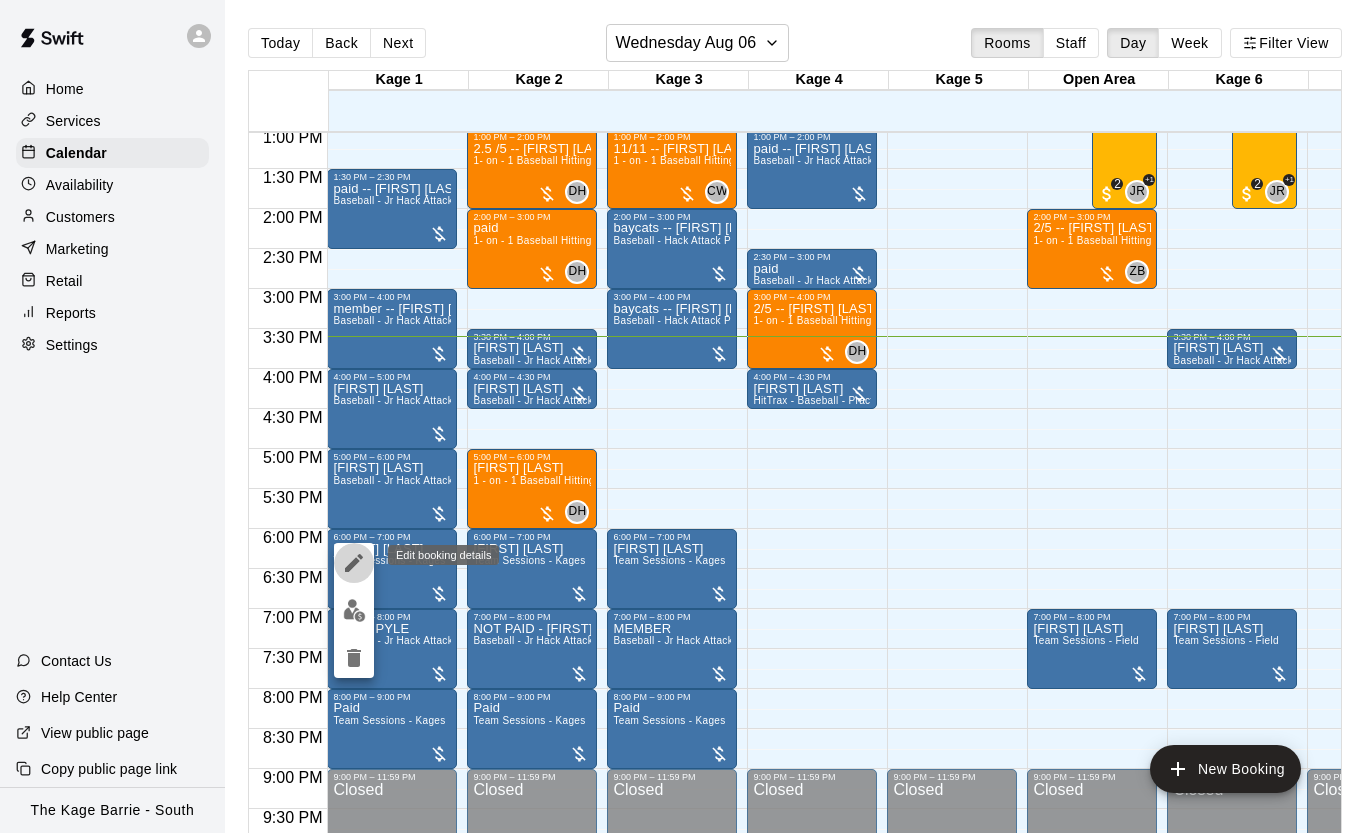 click 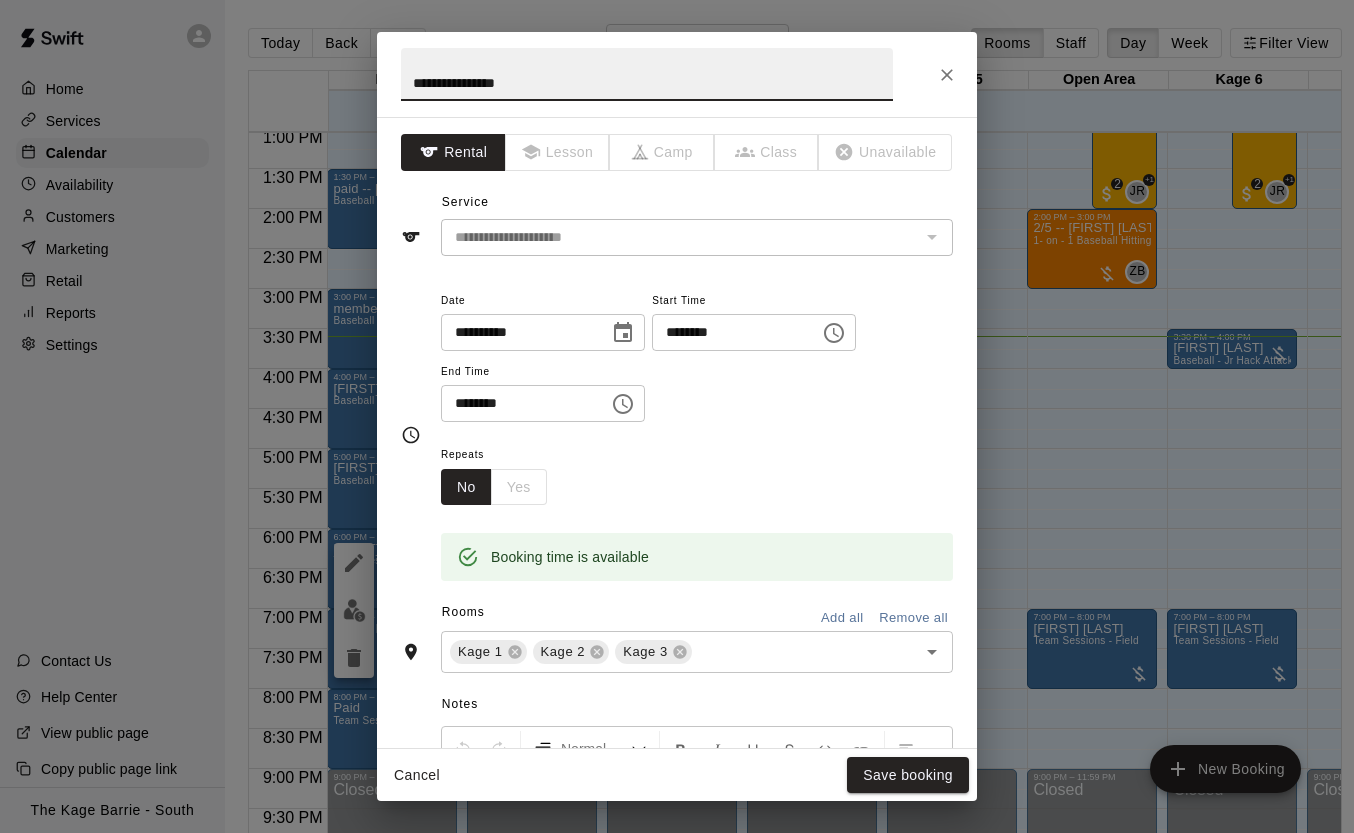 click on "**********" at bounding box center [647, 74] 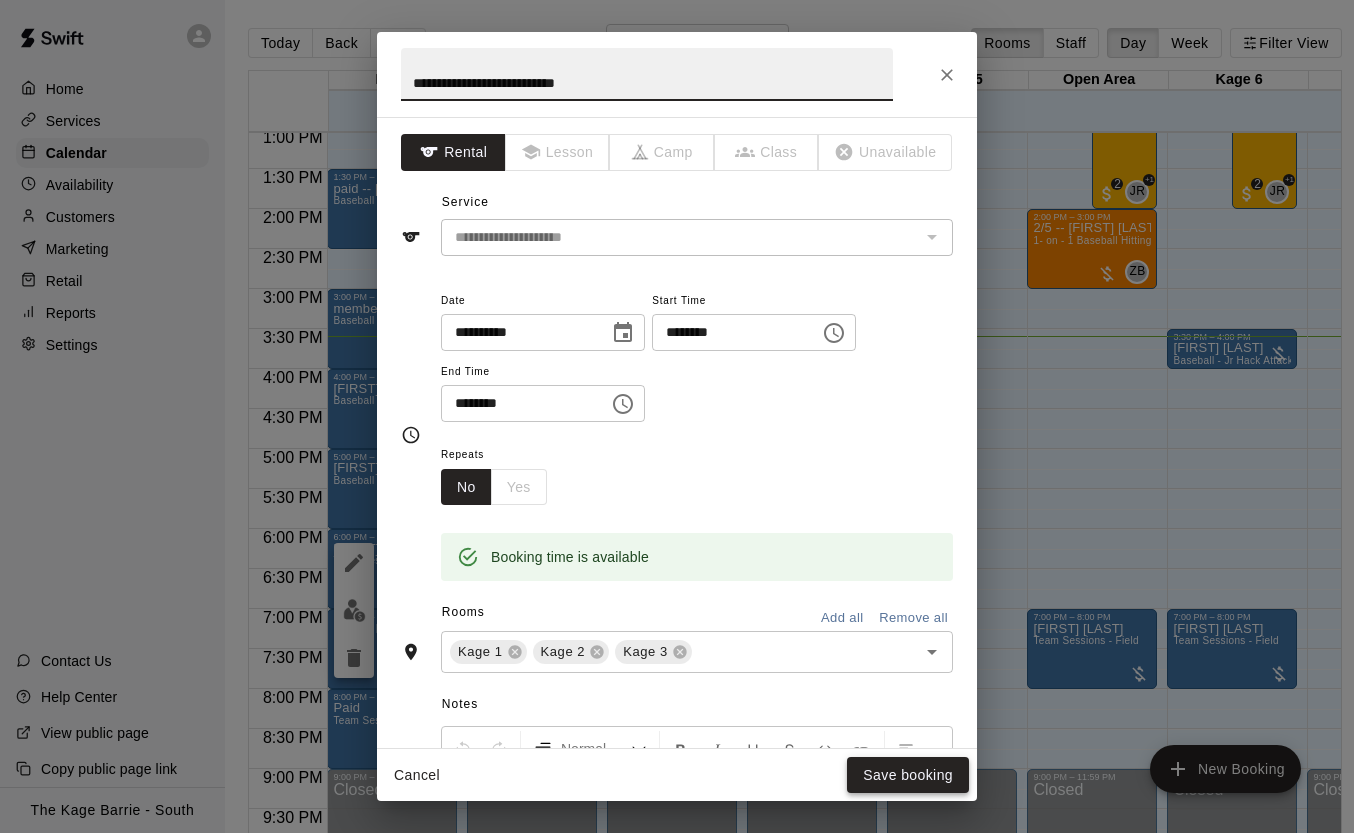 type on "**********" 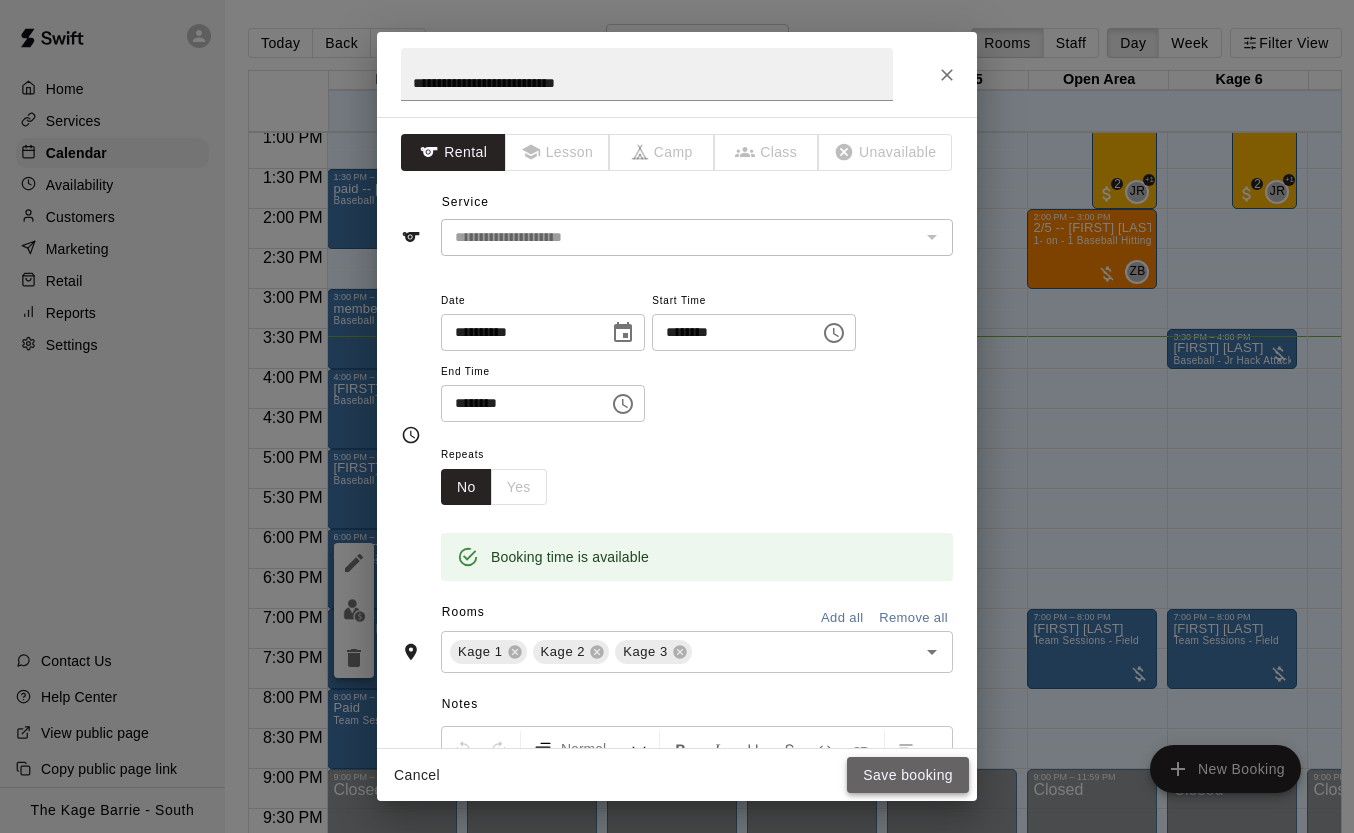 click on "Save booking" at bounding box center (908, 775) 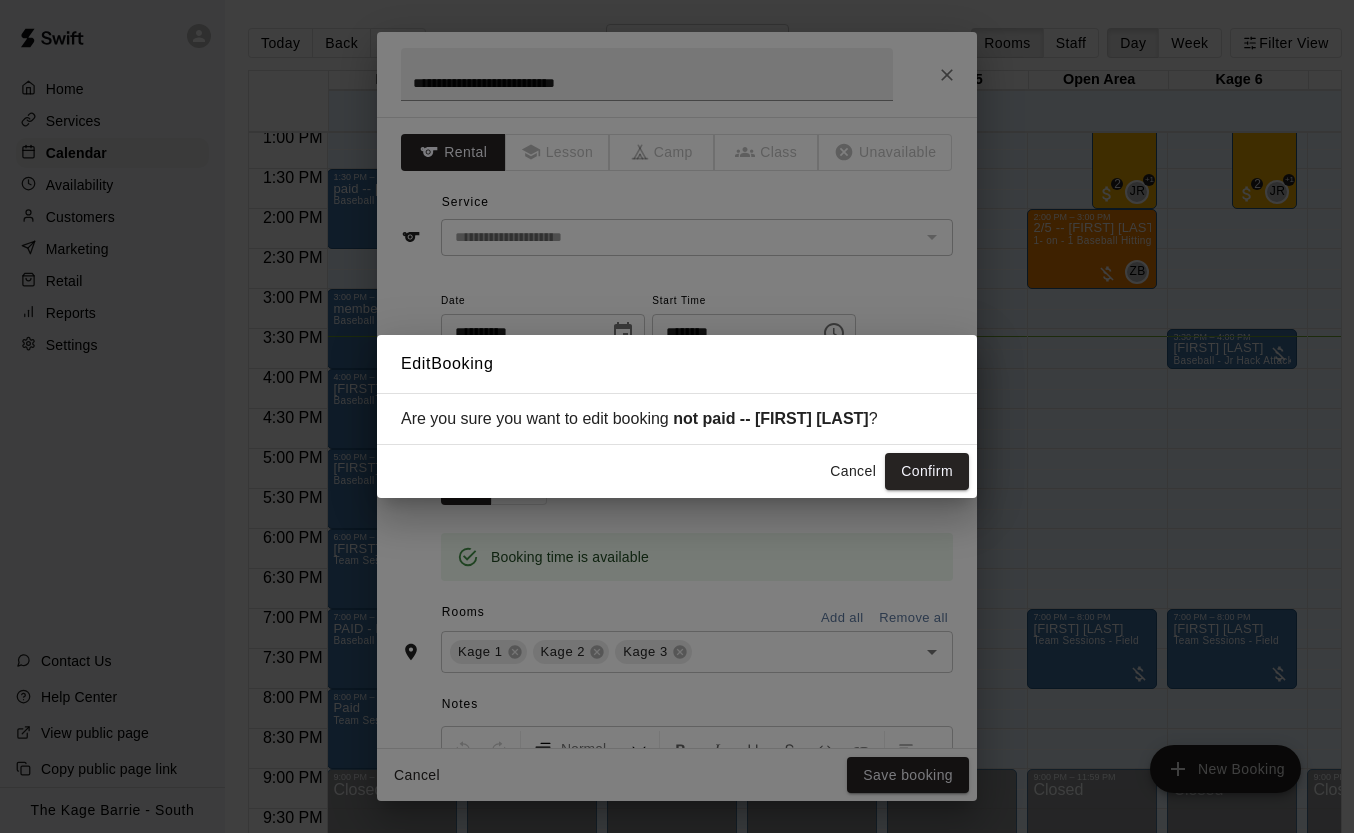 click on "Confirm" at bounding box center (927, 471) 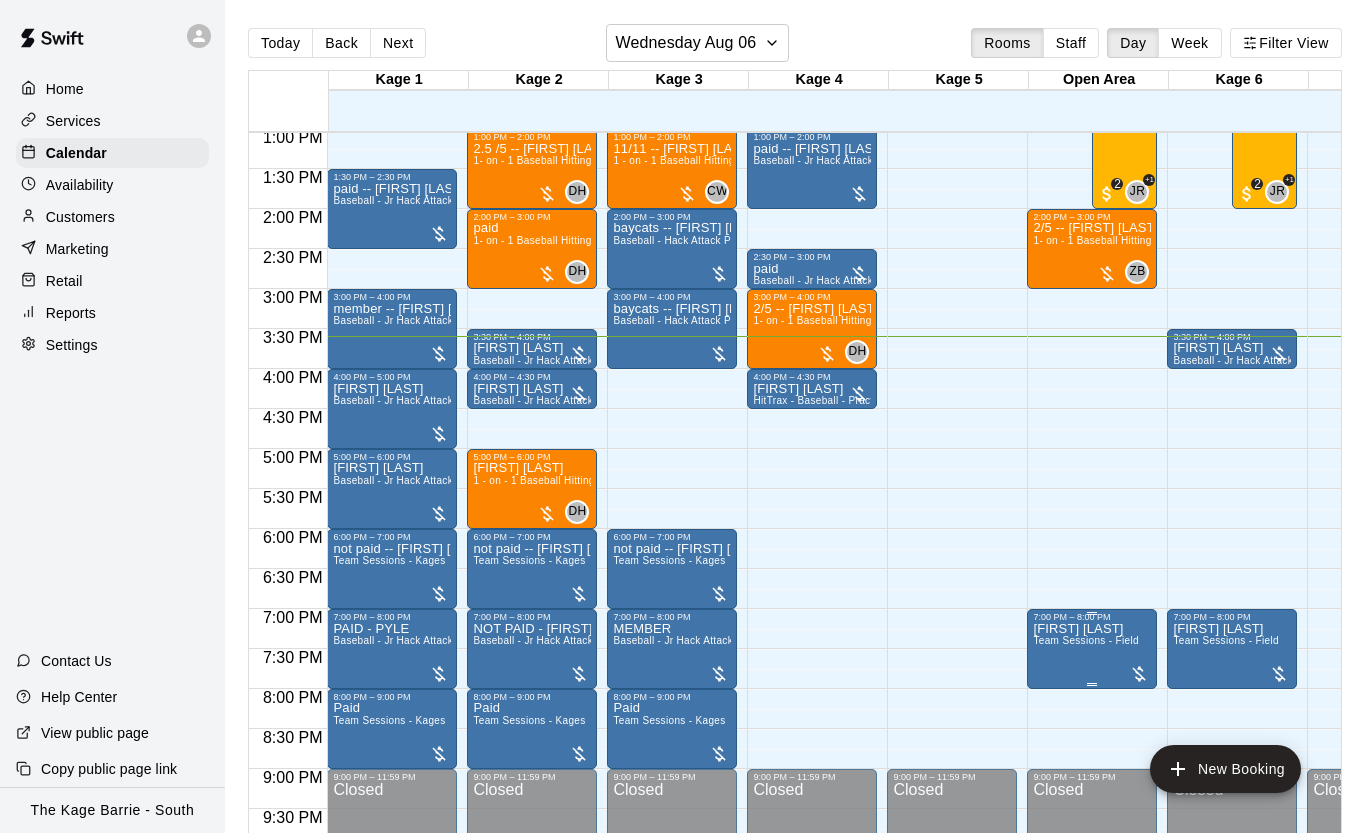 click on "Team Sessions - Field" at bounding box center (1085, 640) 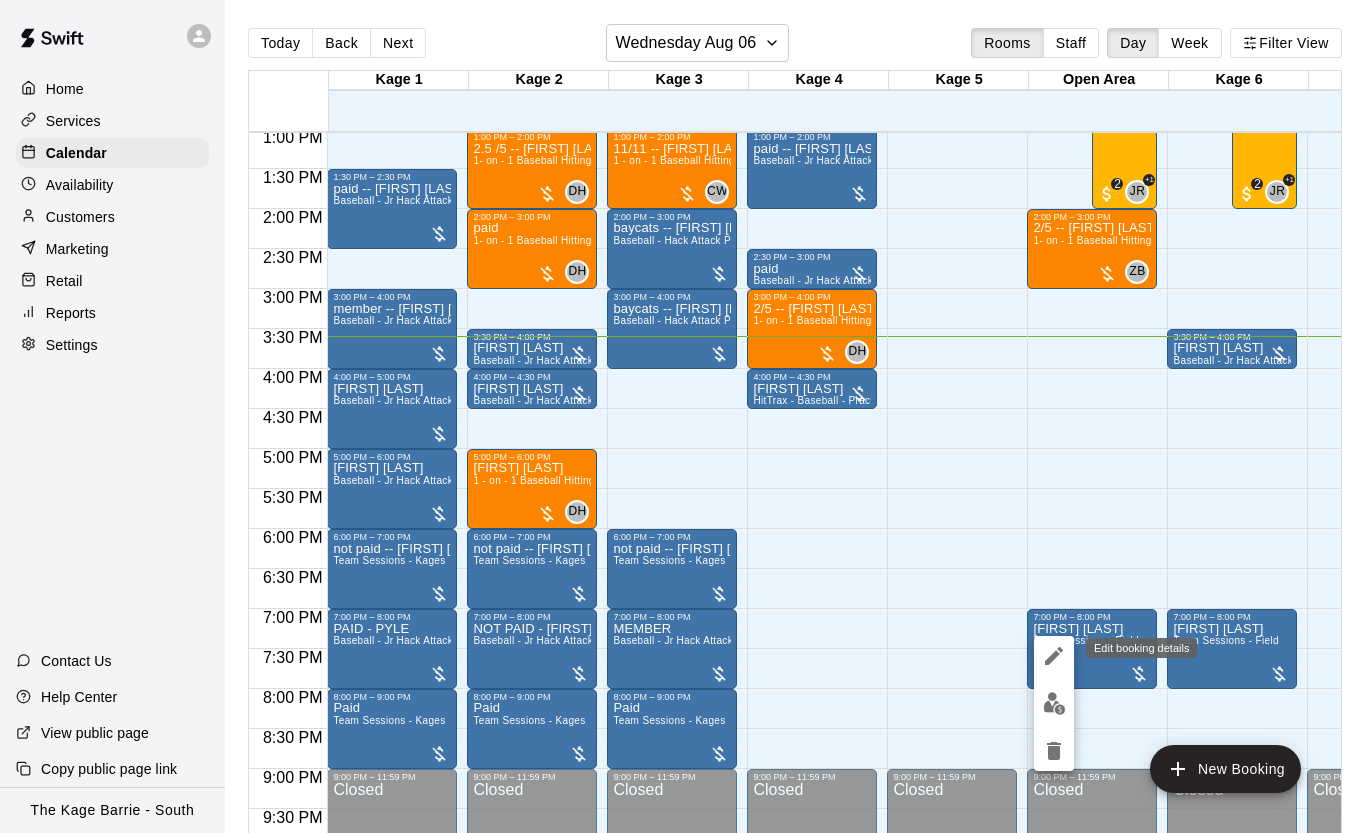 click at bounding box center (1054, 656) 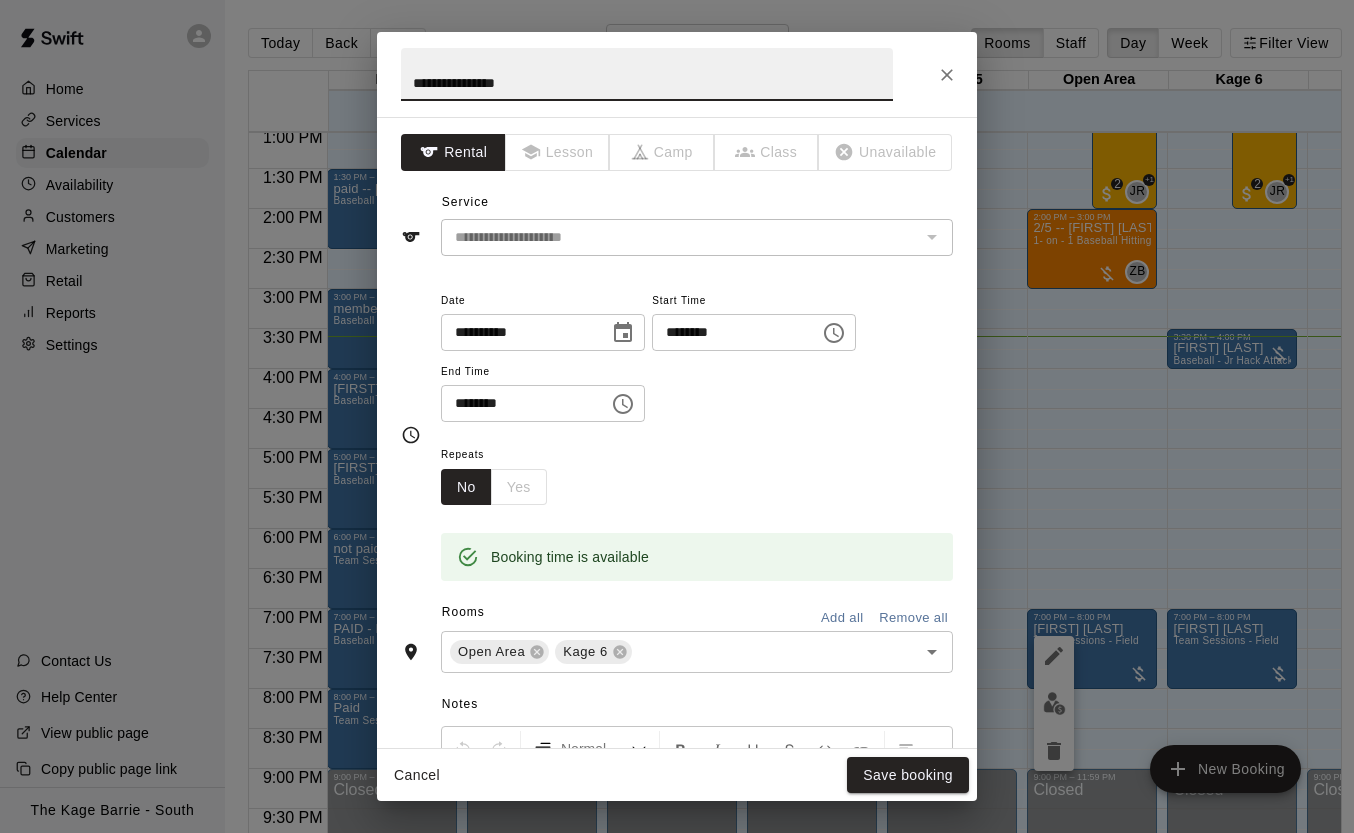 drag, startPoint x: 414, startPoint y: 84, endPoint x: 455, endPoint y: 98, distance: 43.32436 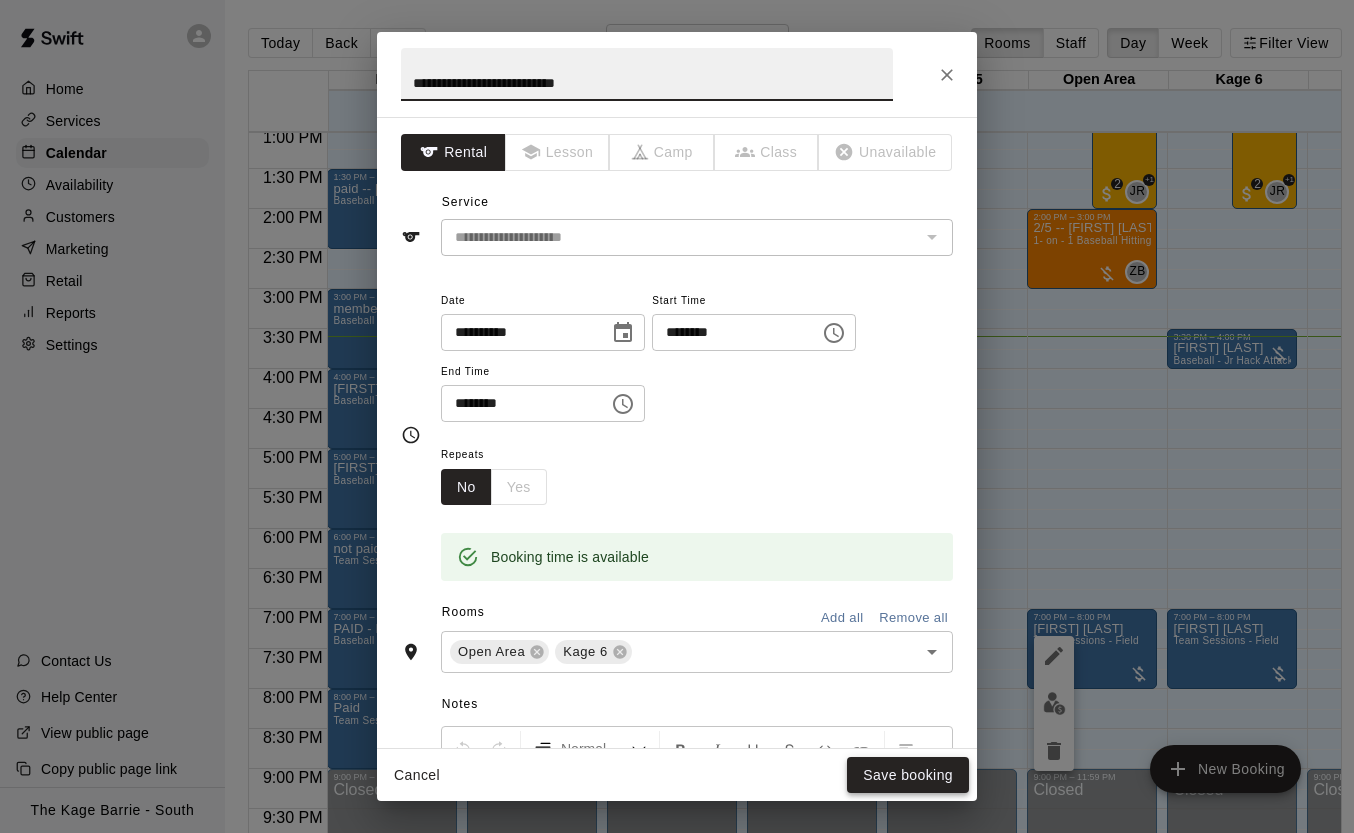 type on "**********" 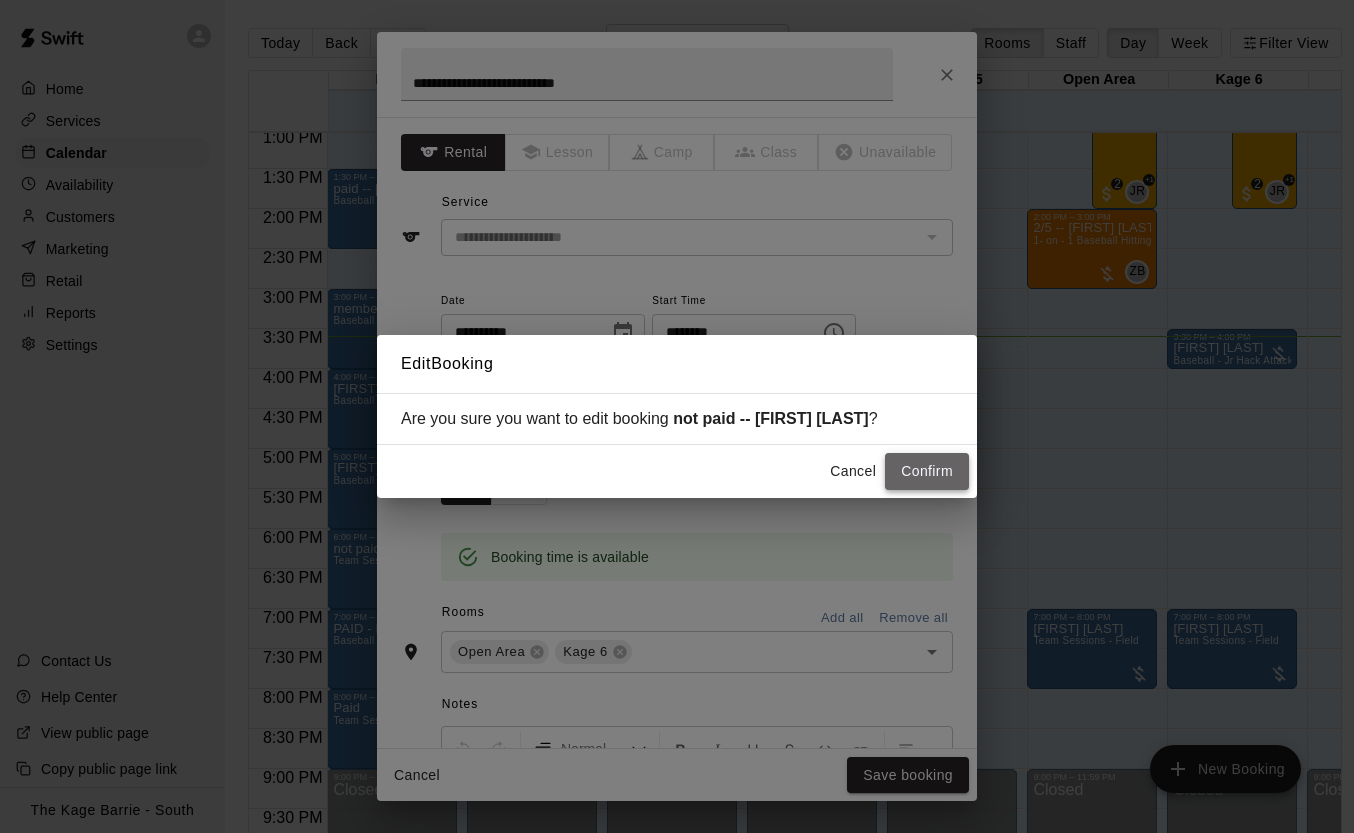 click on "Confirm" at bounding box center (927, 471) 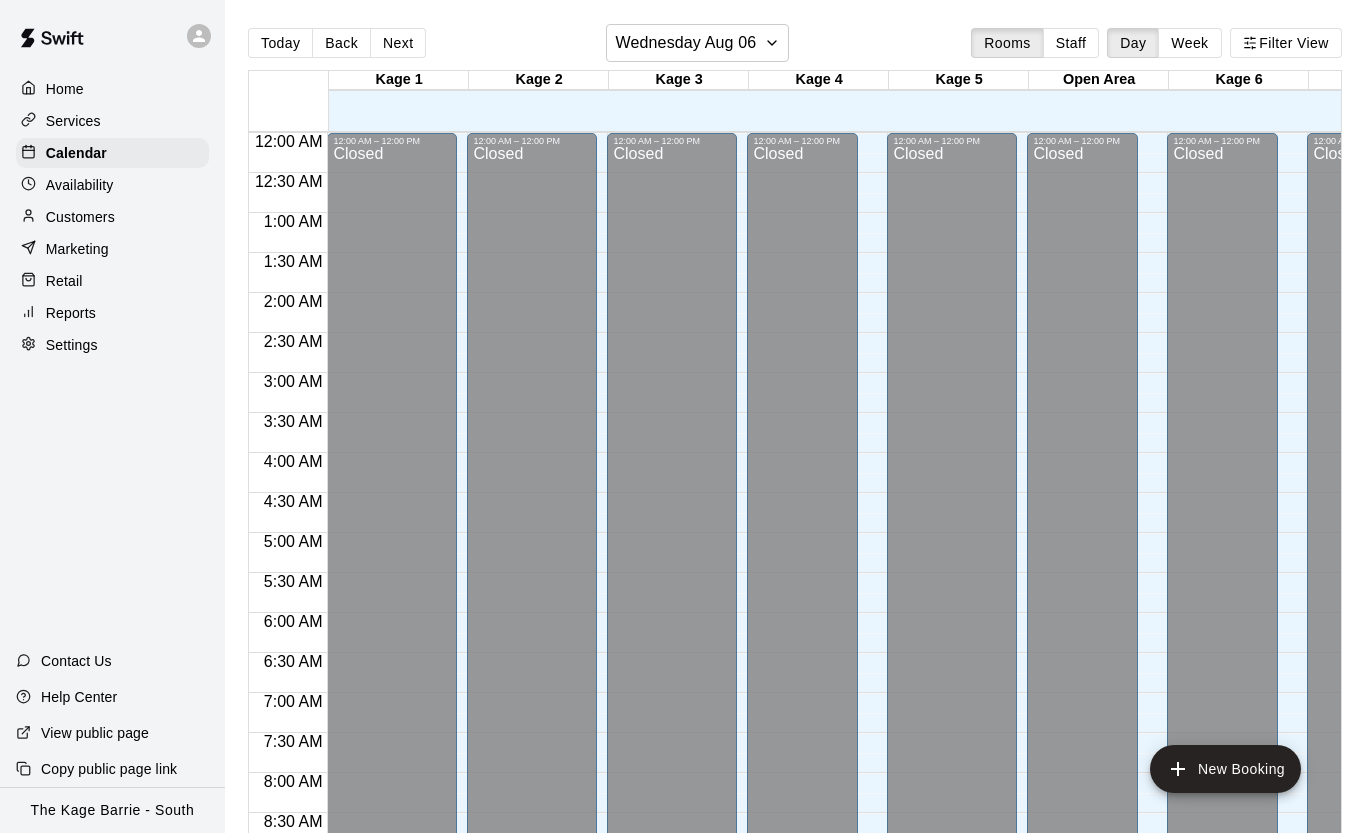 scroll, scrollTop: 0, scrollLeft: 0, axis: both 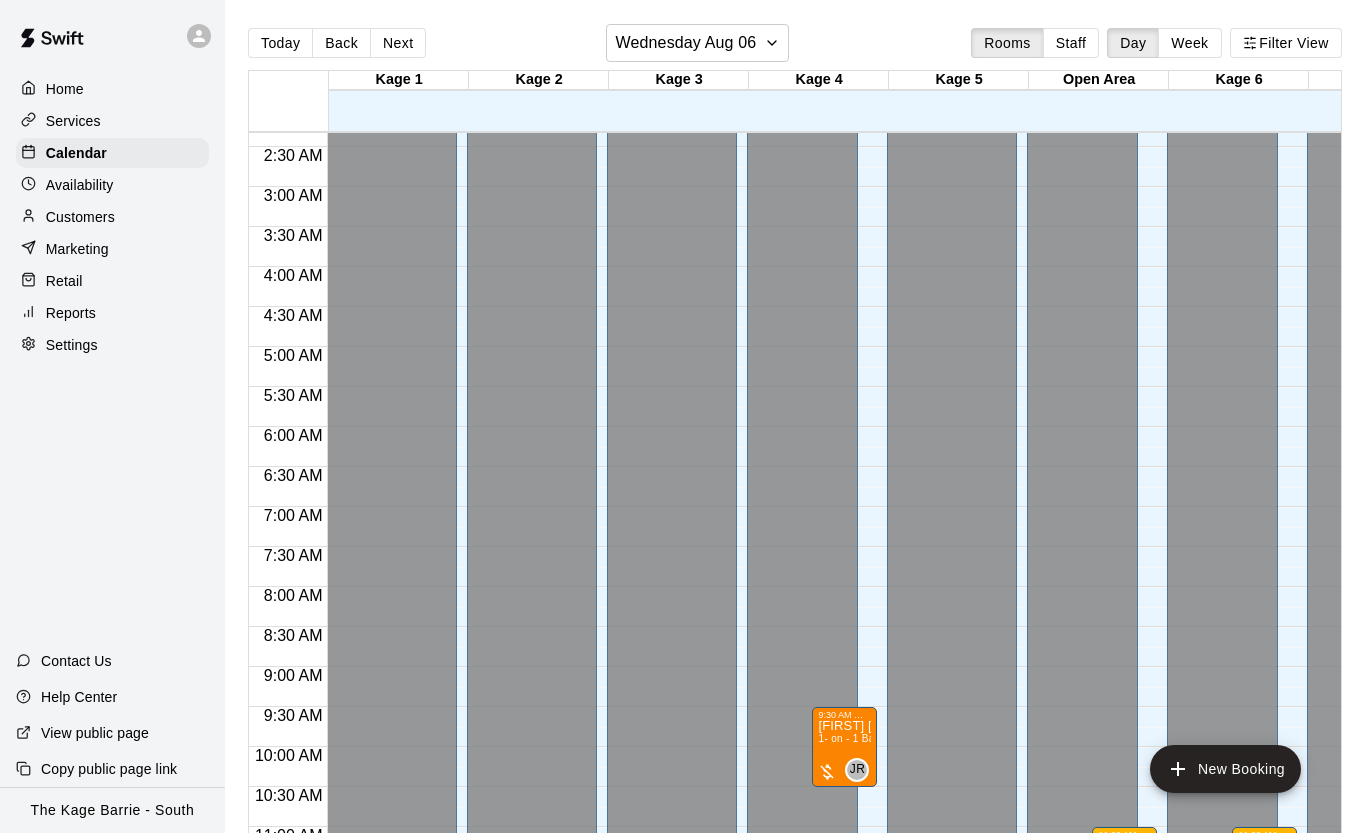 click on "Settings" at bounding box center [112, 345] 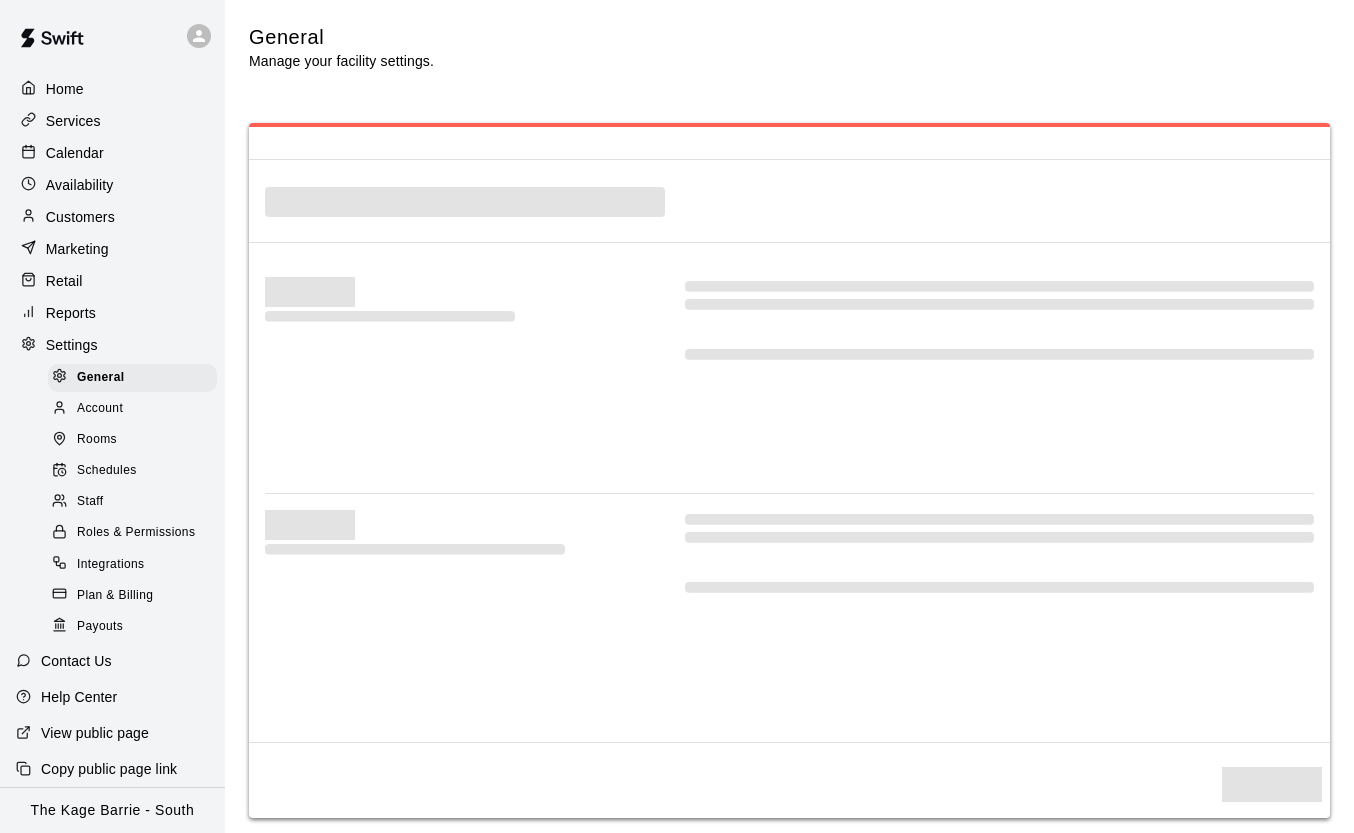 select on "**" 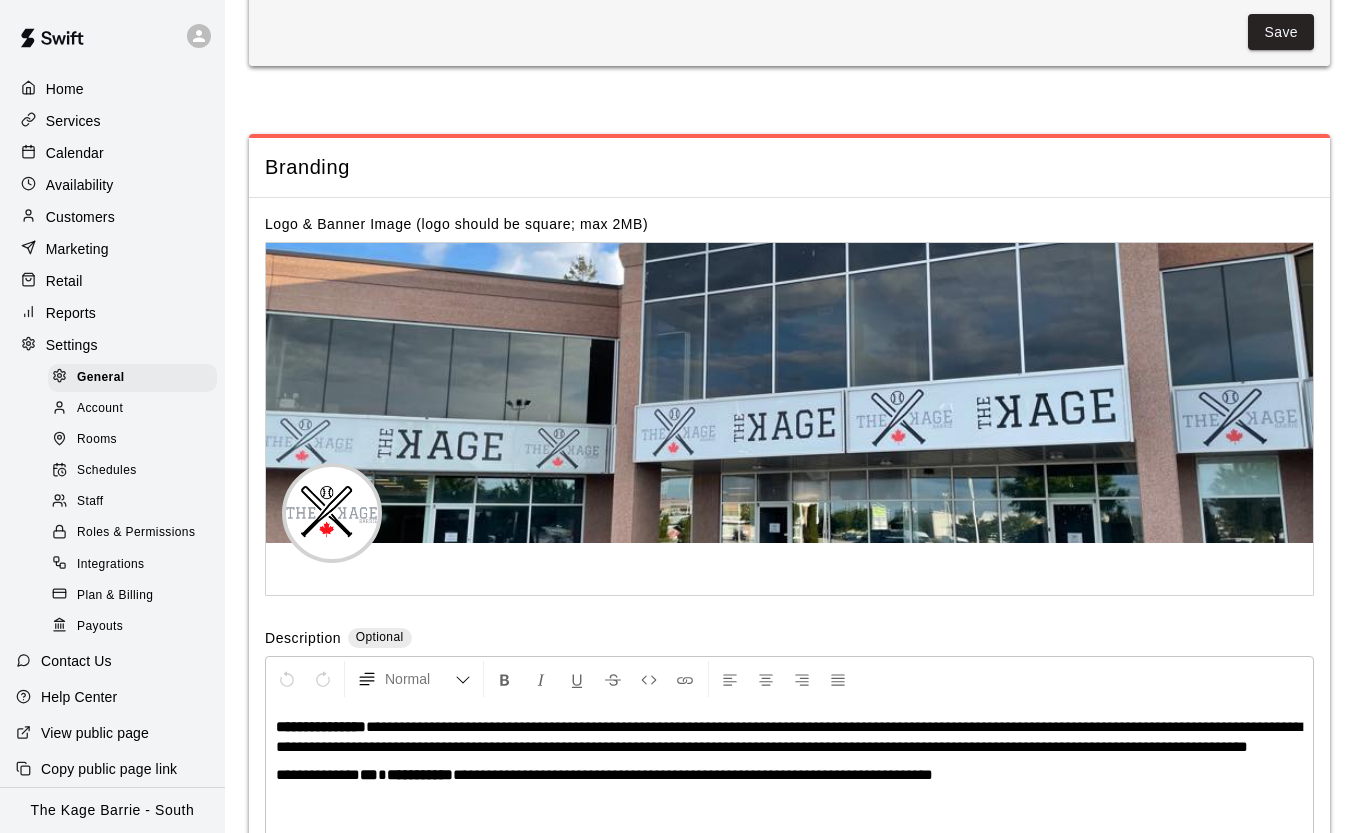 scroll, scrollTop: 3697, scrollLeft: 0, axis: vertical 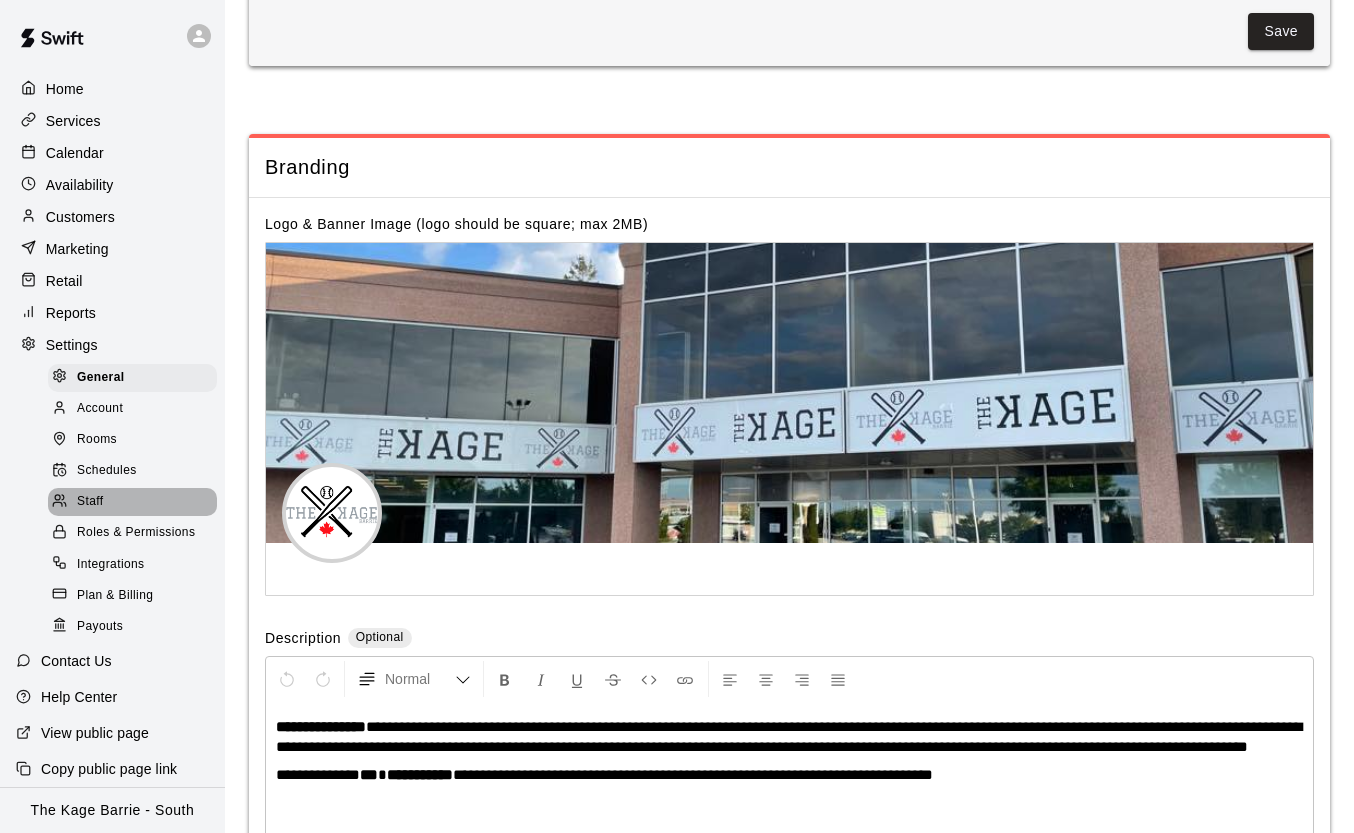 click on "Staff" at bounding box center [90, 502] 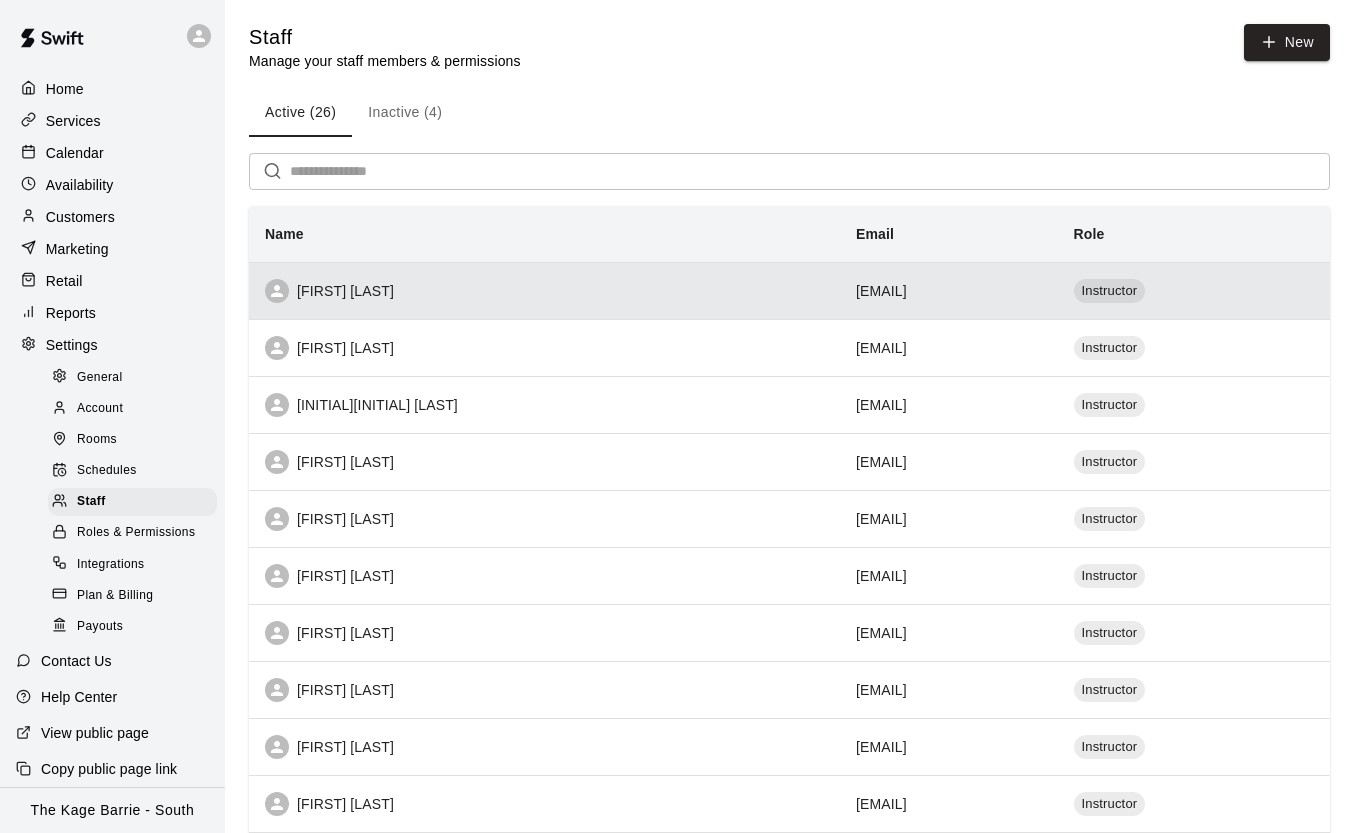 click on "[EMAIL]" at bounding box center (949, 290) 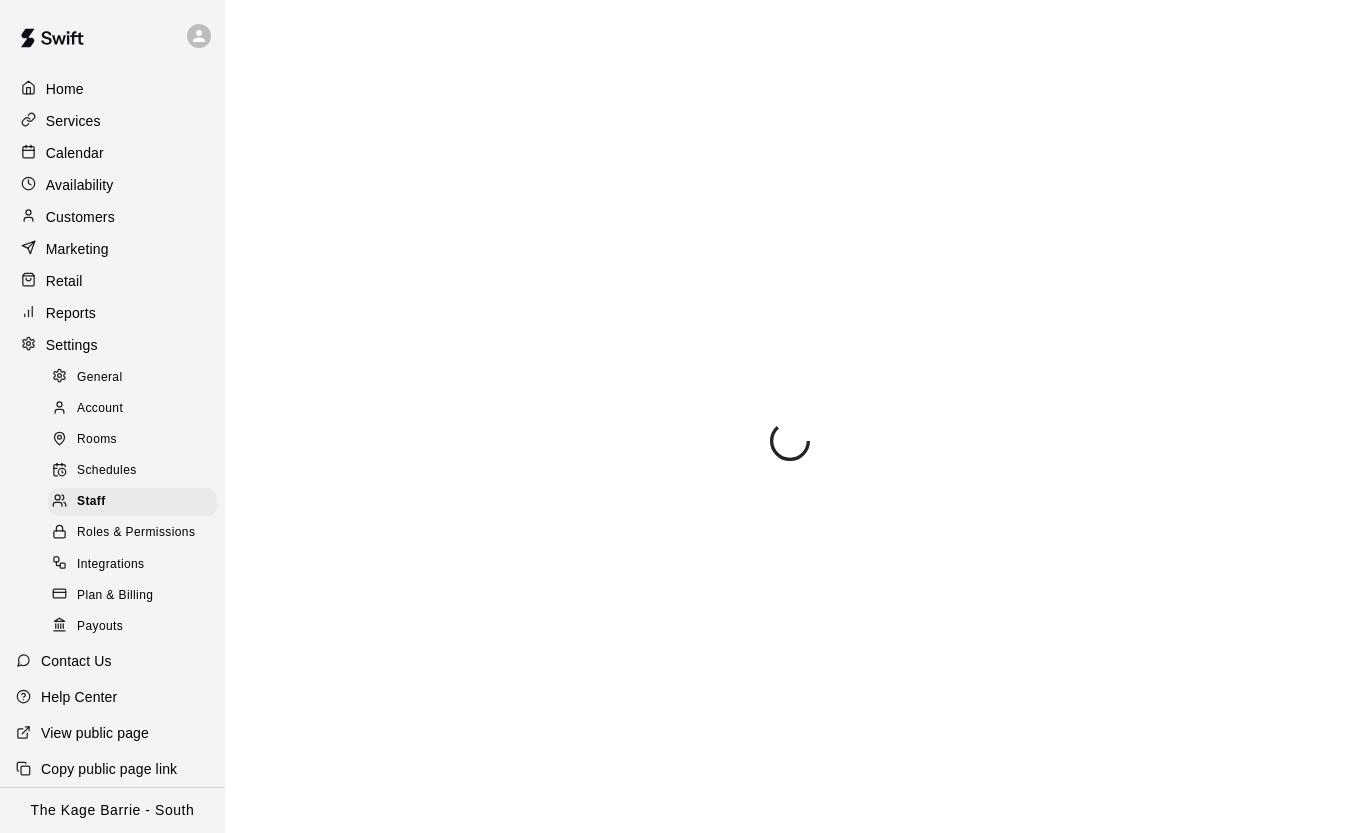 select on "**" 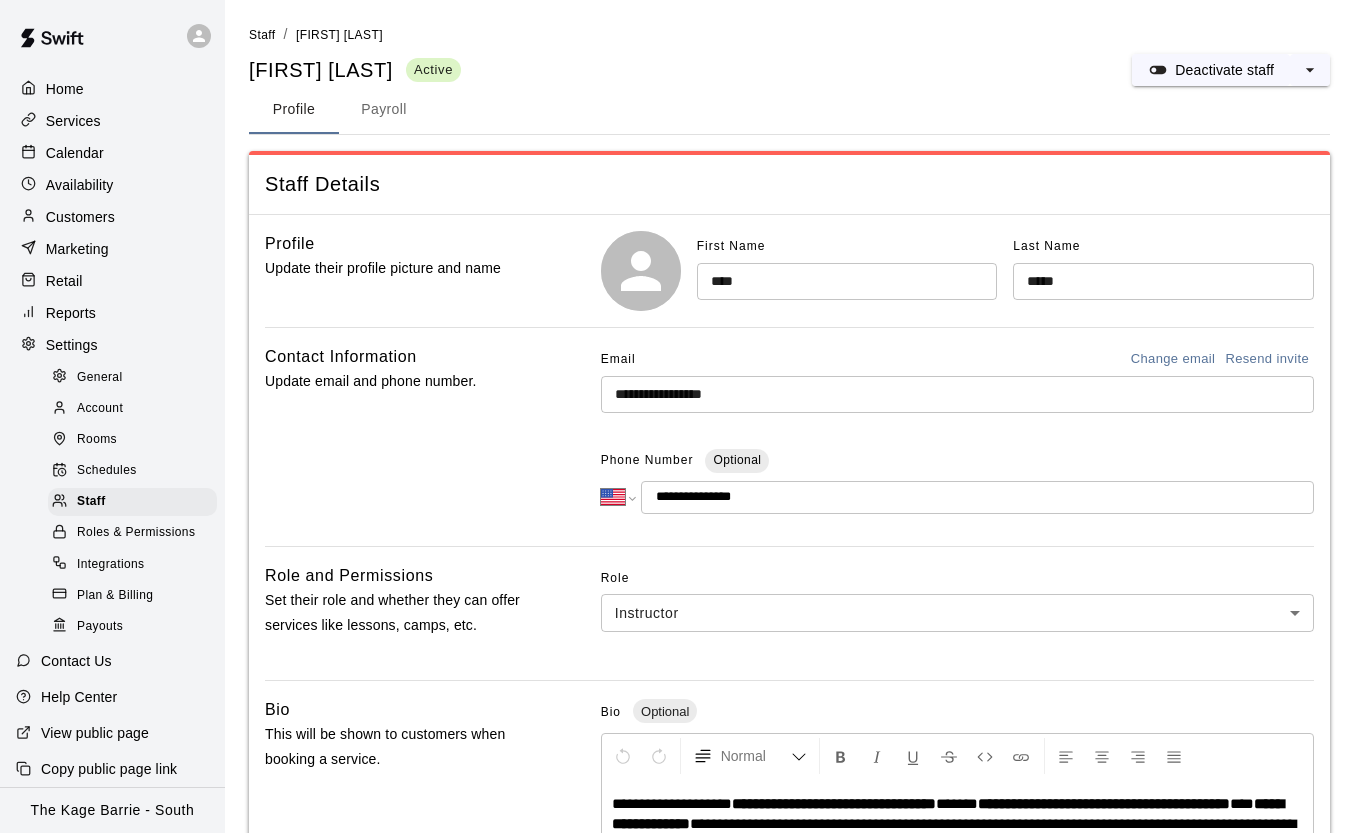 scroll, scrollTop: 129, scrollLeft: 0, axis: vertical 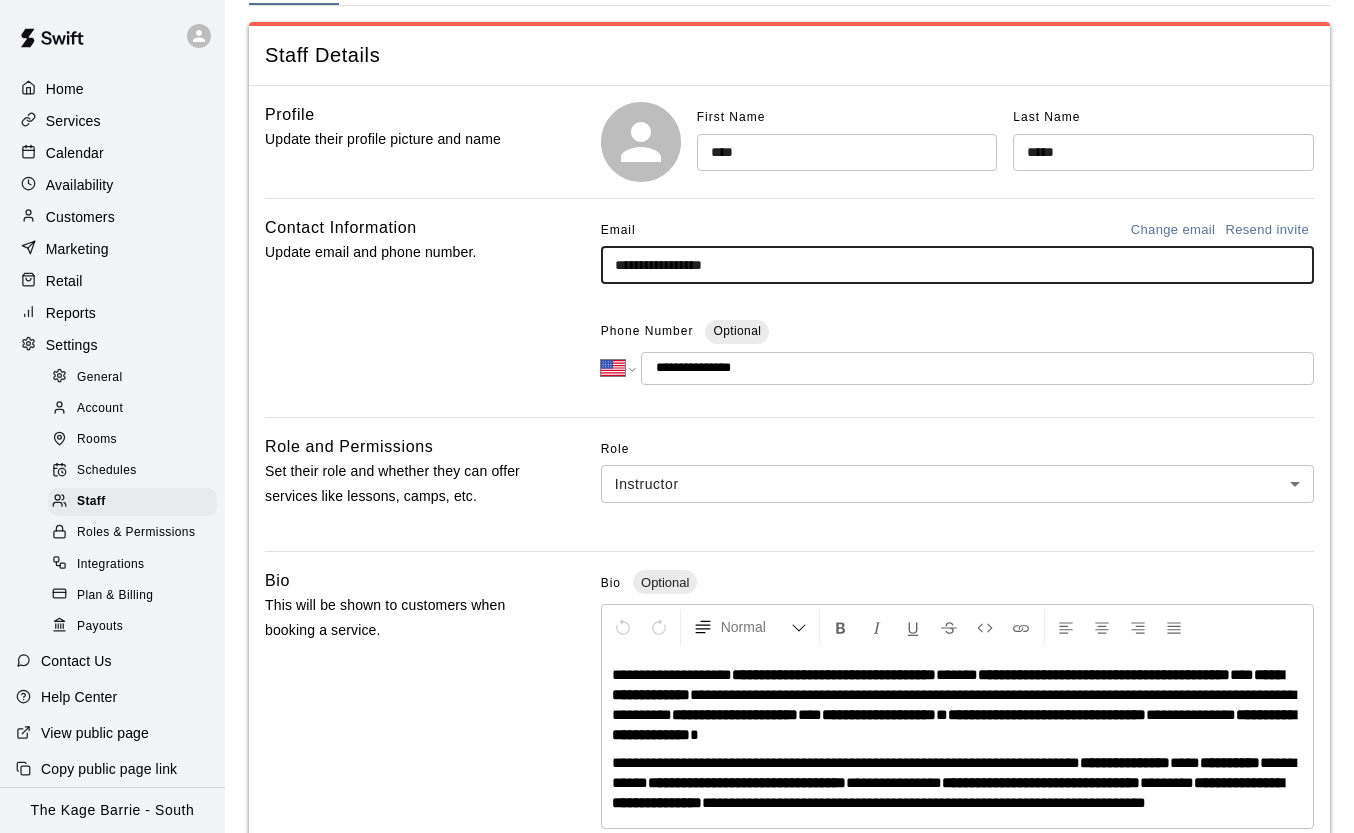 drag, startPoint x: 739, startPoint y: 272, endPoint x: 599, endPoint y: 262, distance: 140.35669 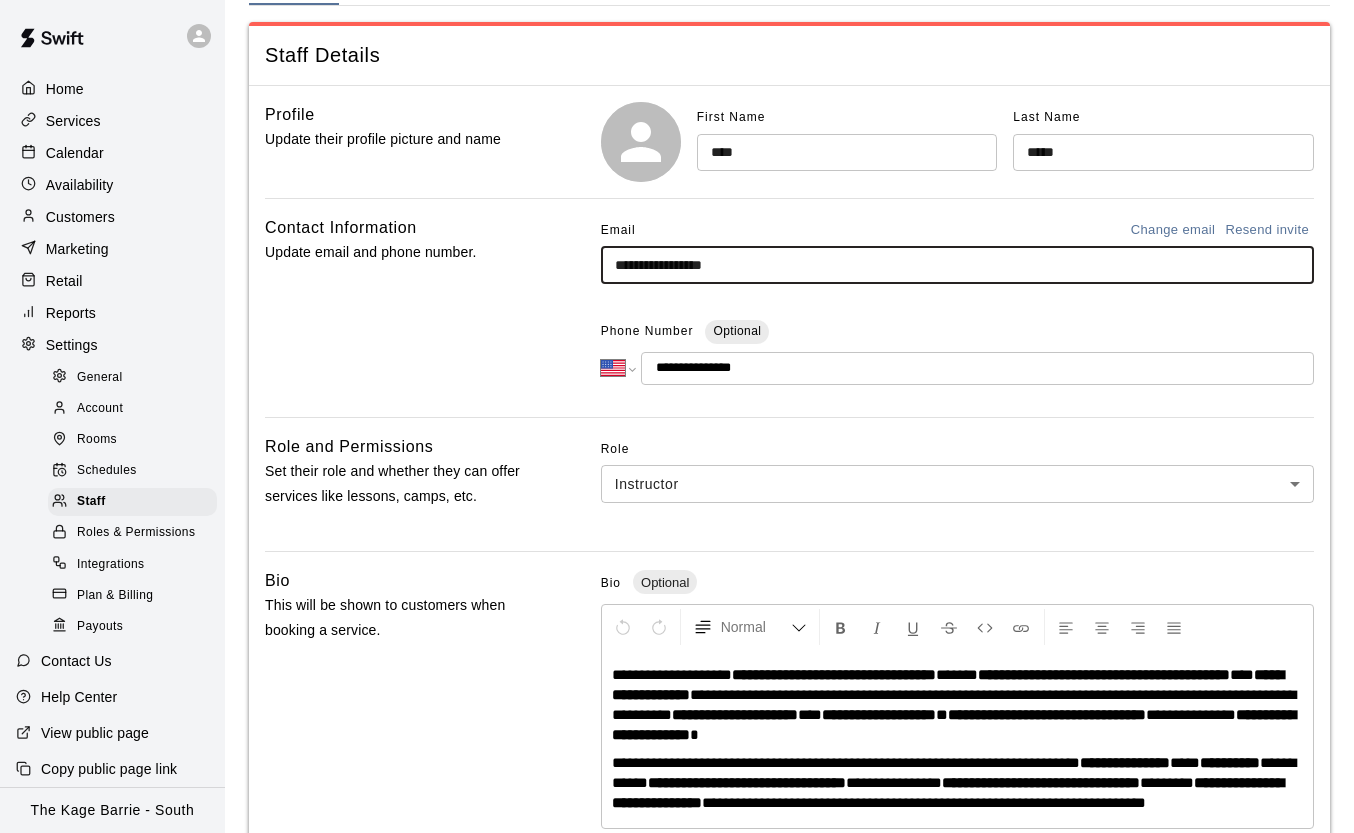 click on "**********" at bounding box center (789, 308) 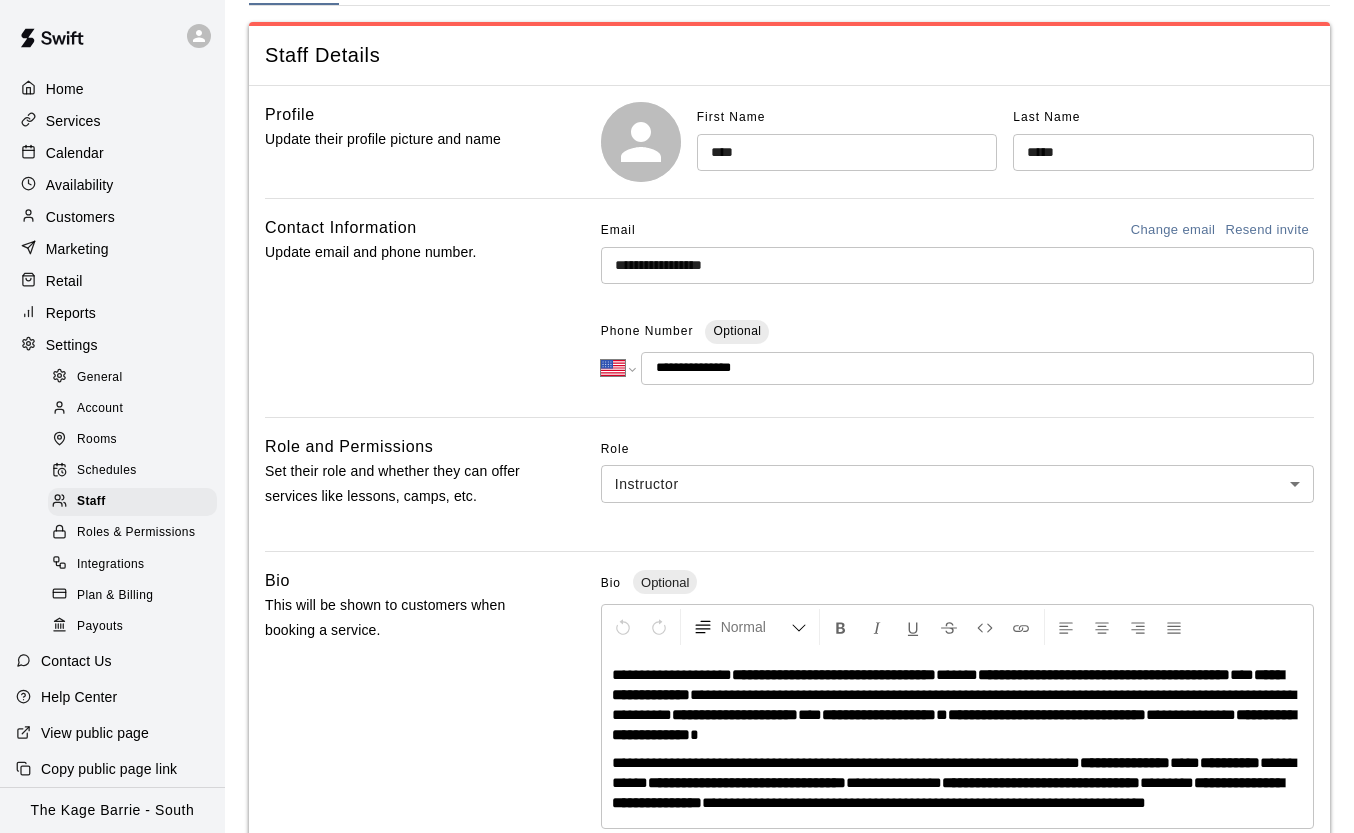 scroll, scrollTop: 0, scrollLeft: 0, axis: both 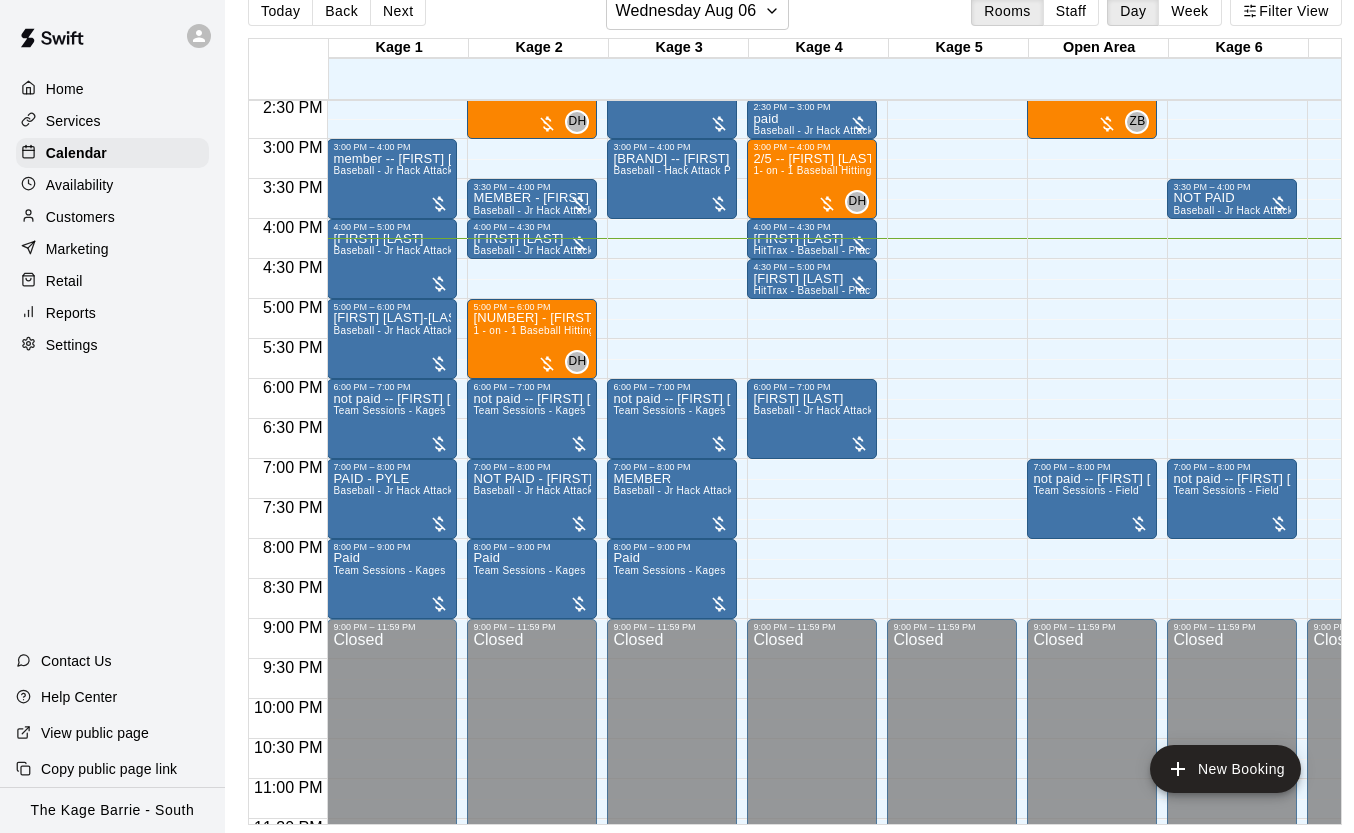 click on "Customers" at bounding box center [112, 217] 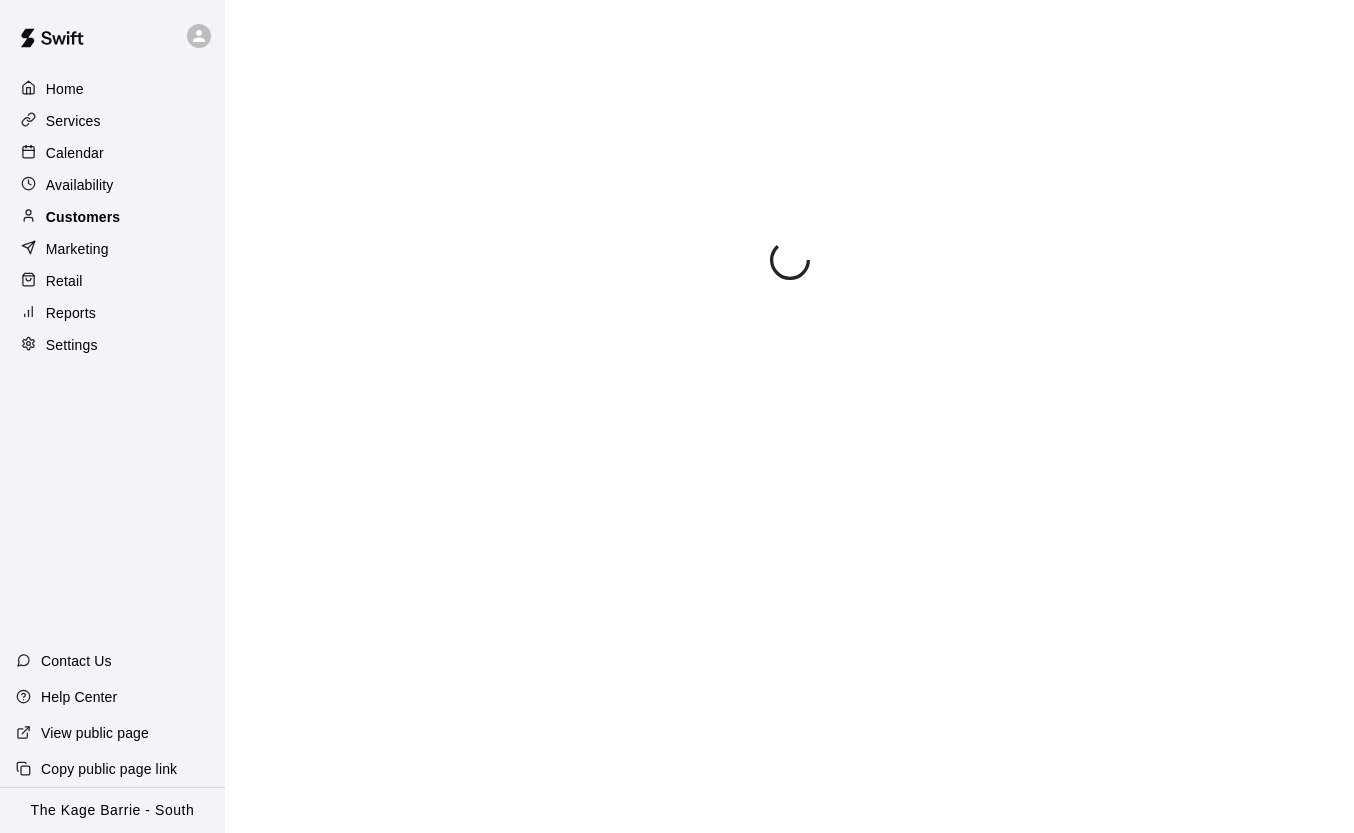 scroll, scrollTop: 0, scrollLeft: 0, axis: both 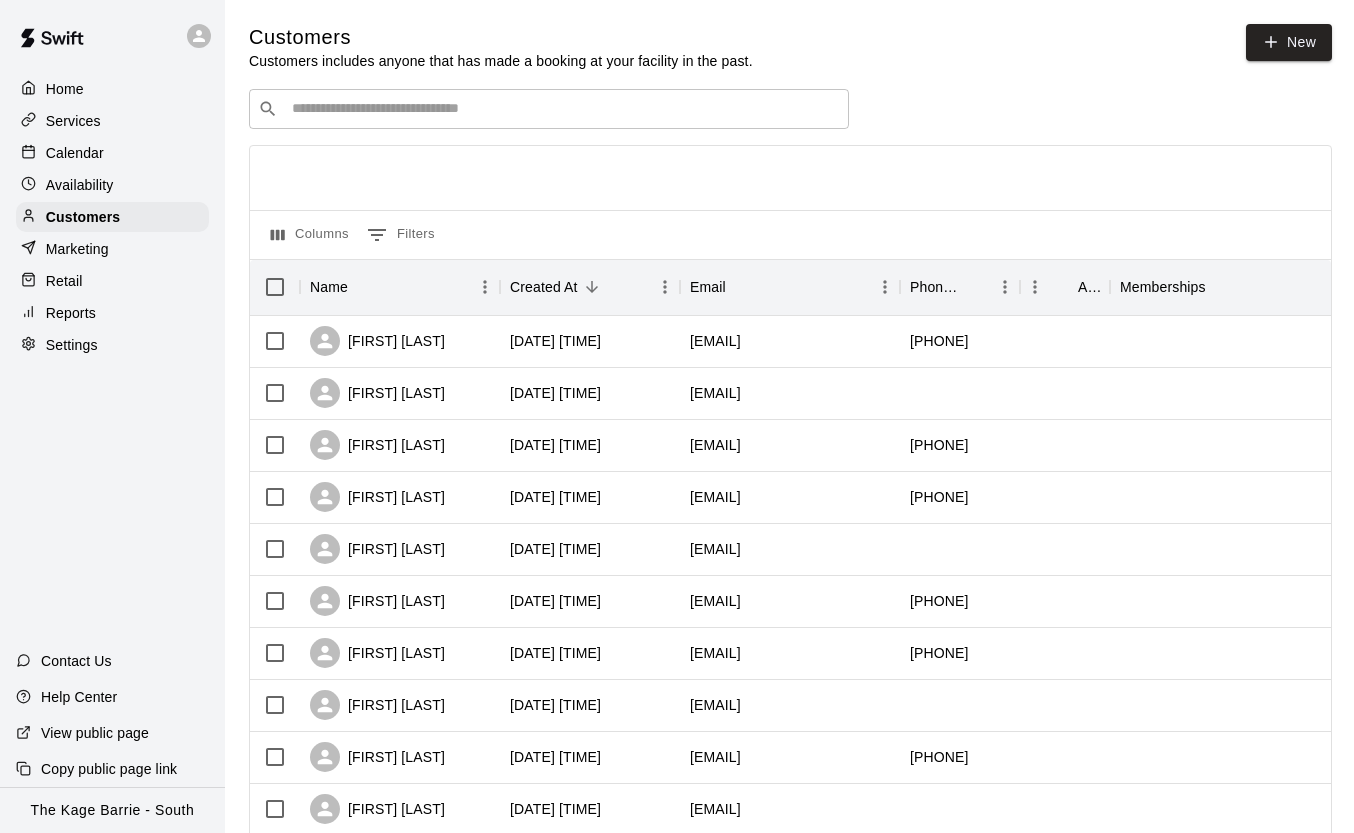 click at bounding box center [563, 109] 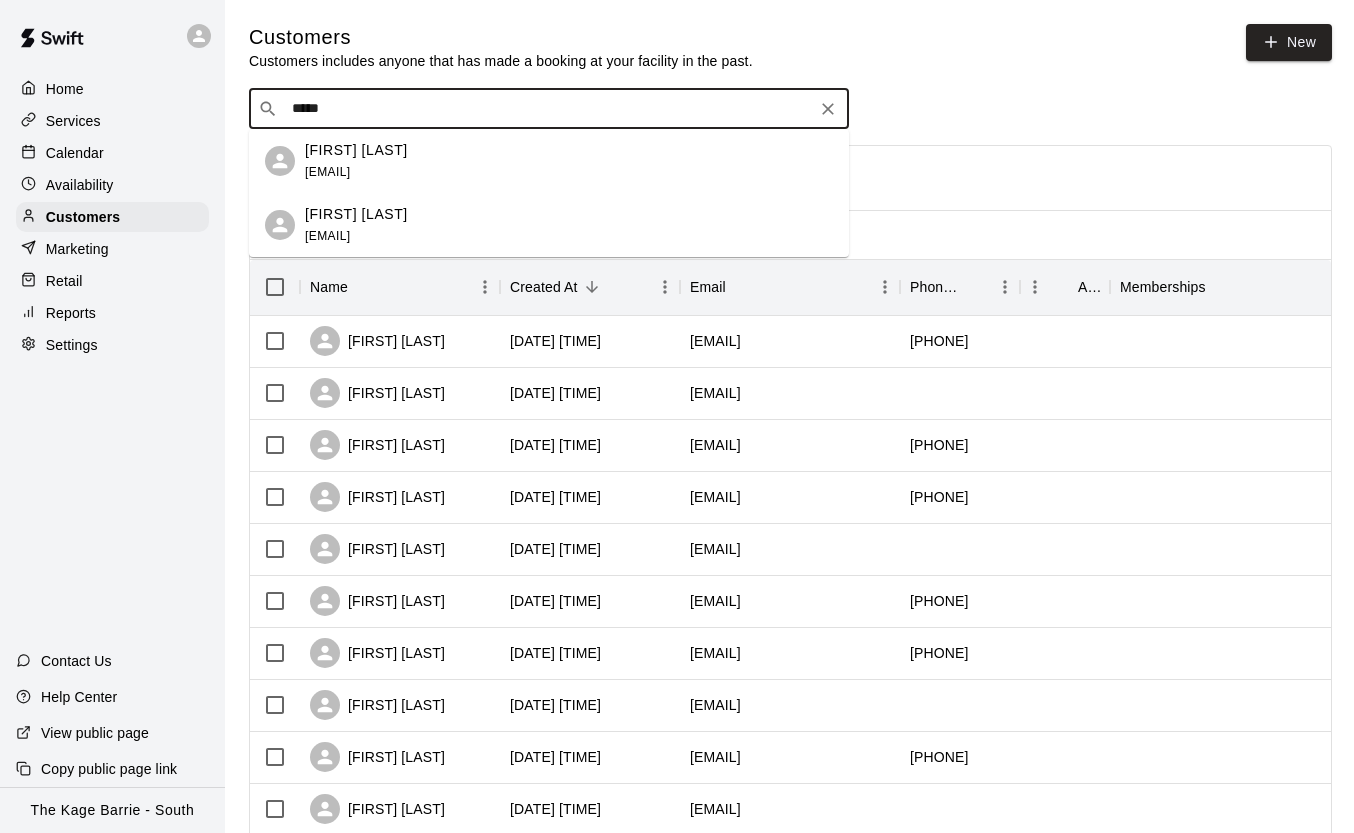 type on "******" 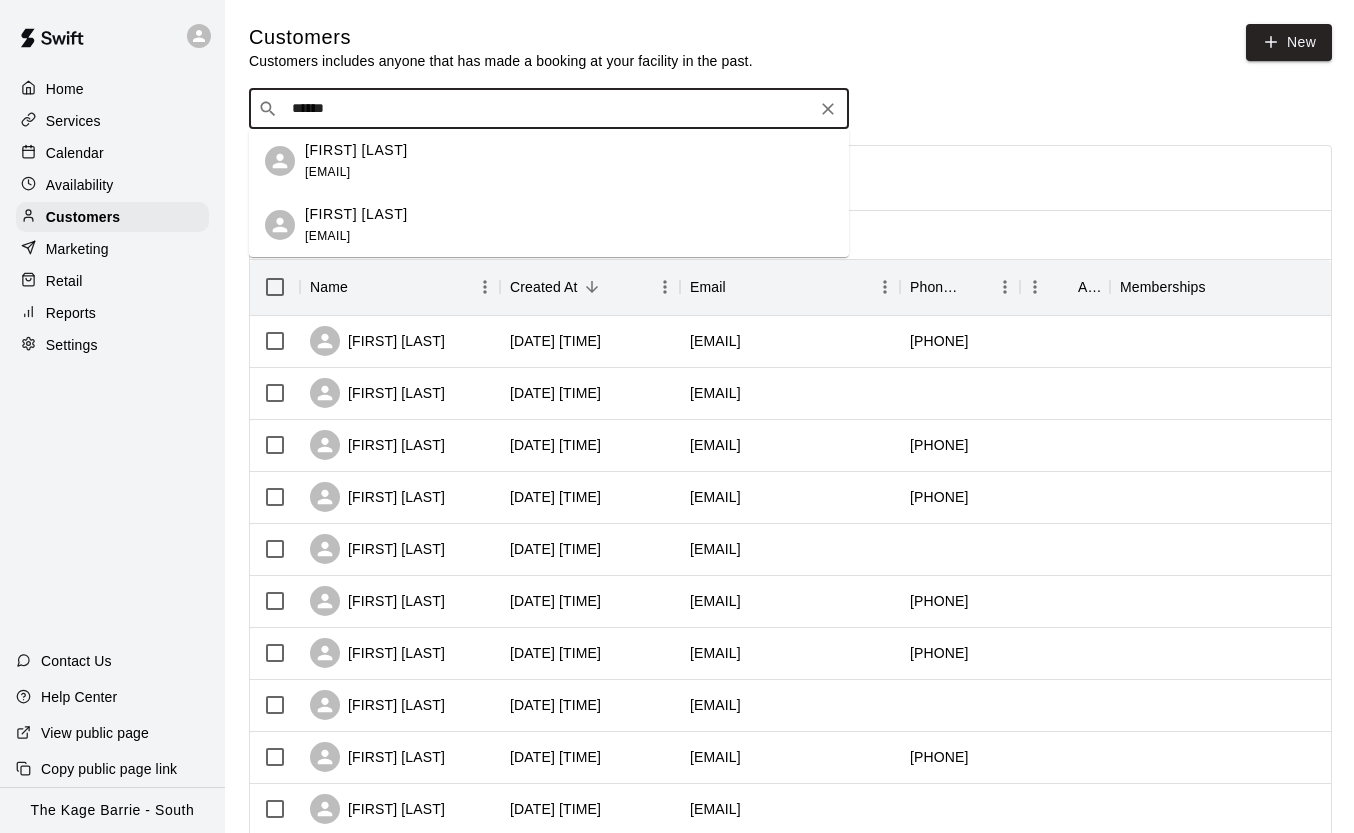 click on "[FIRST] [LAST] [EMAIL]" at bounding box center [569, 161] 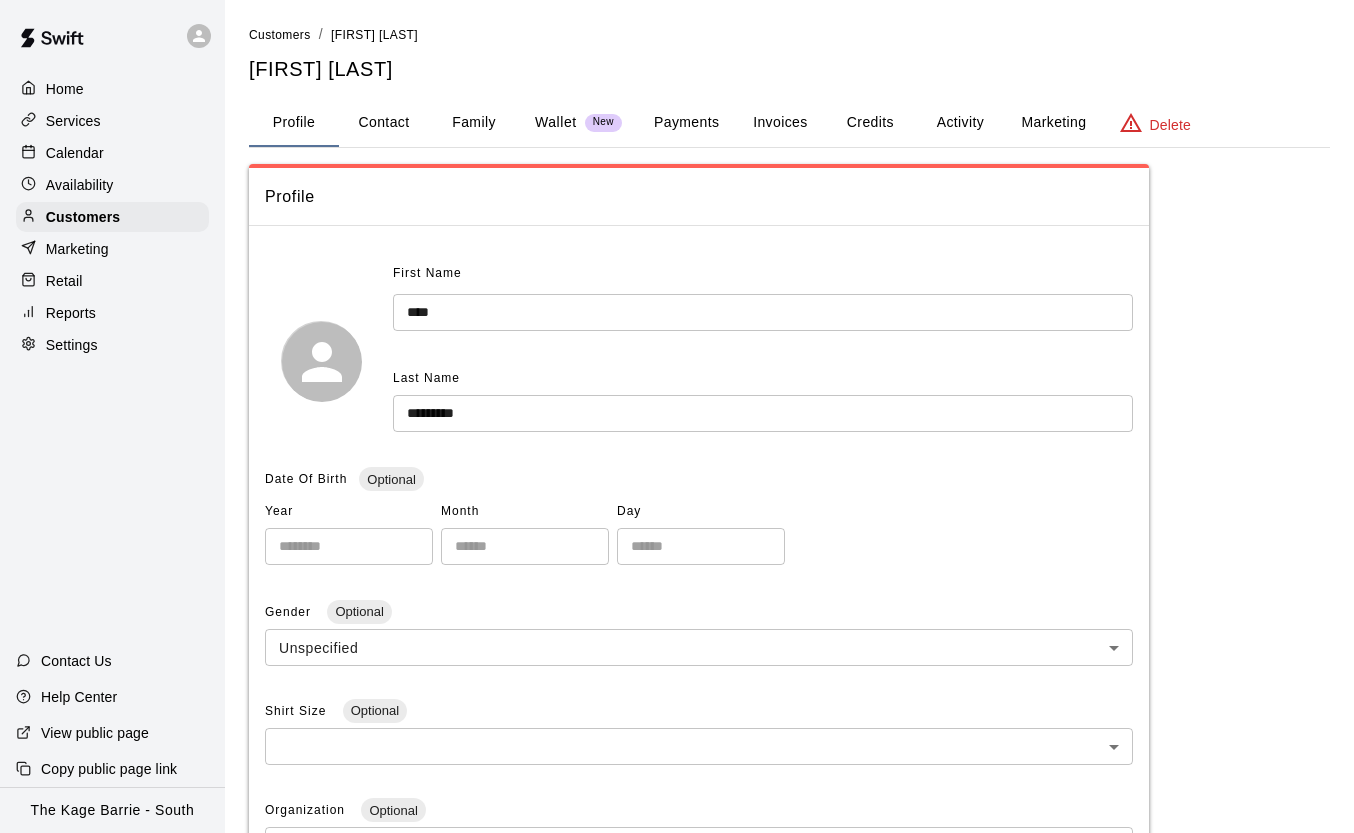 click on "Family" at bounding box center [474, 123] 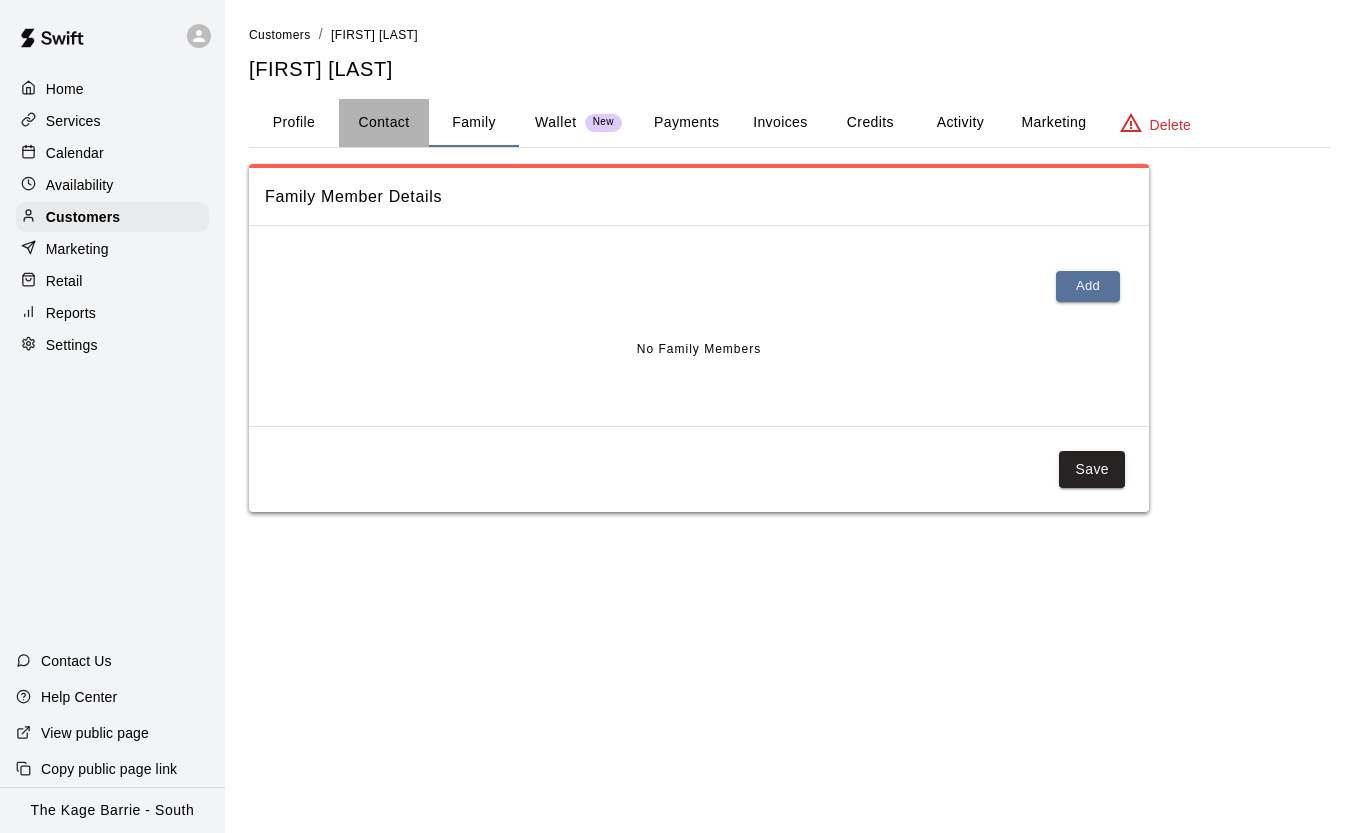 click on "Contact" at bounding box center [384, 123] 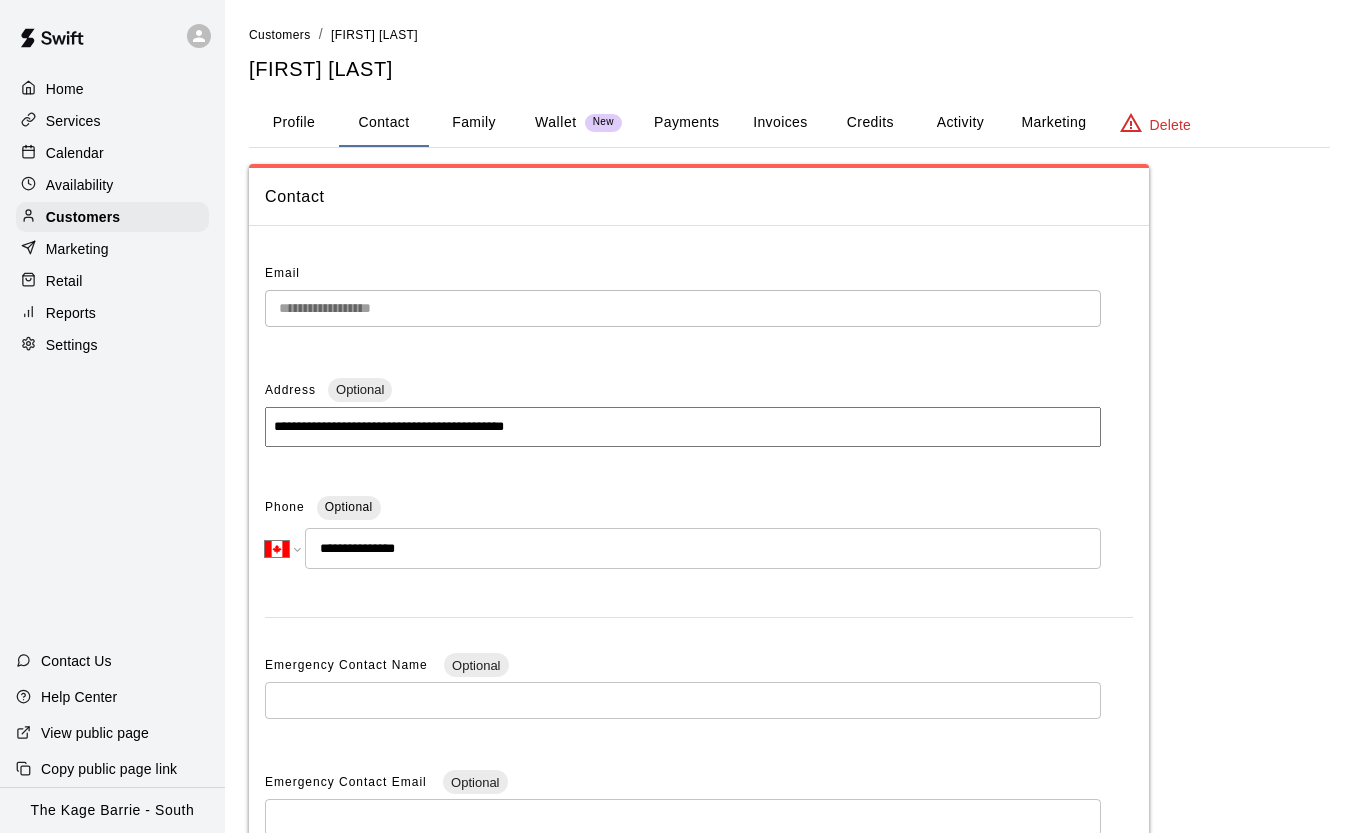 click on "Profile" at bounding box center [294, 123] 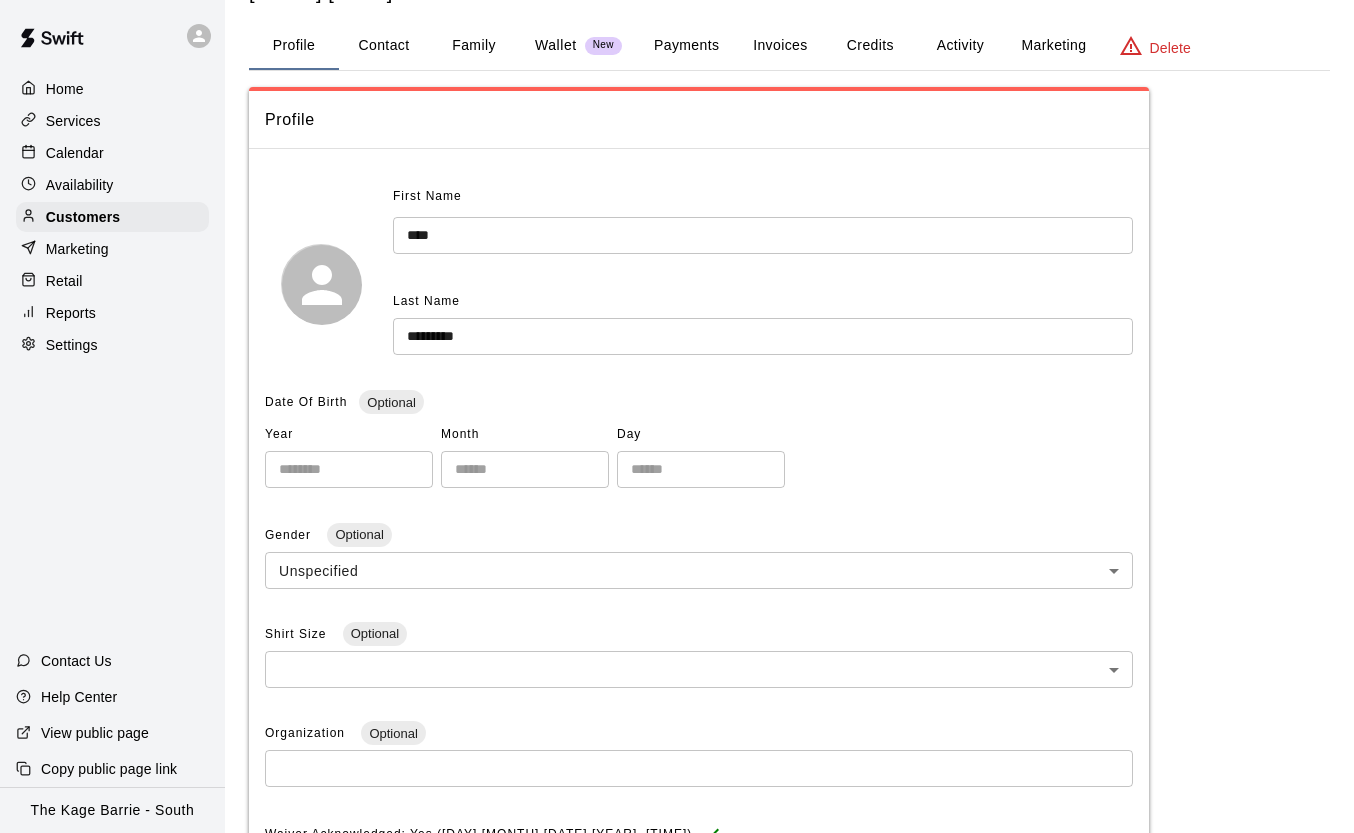 scroll, scrollTop: 0, scrollLeft: 0, axis: both 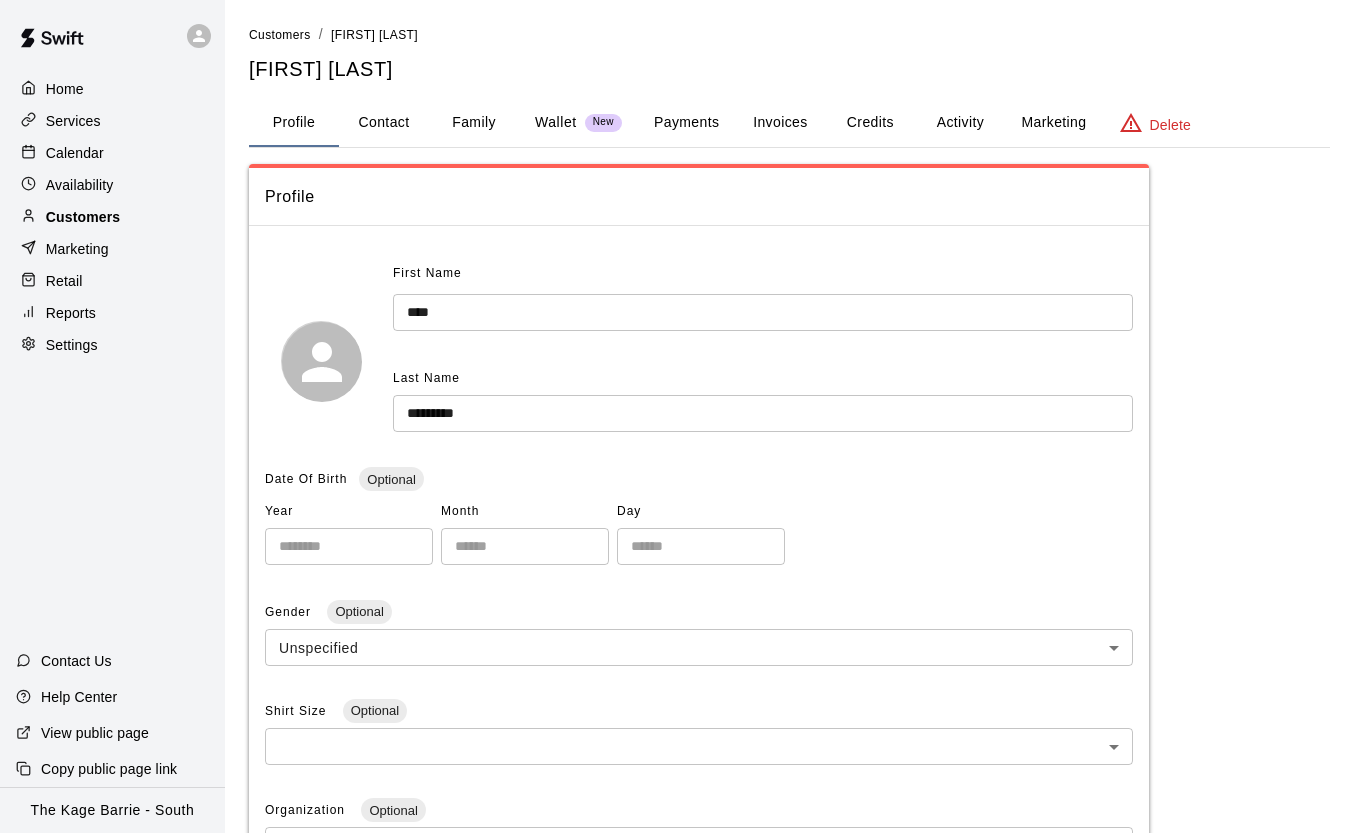 click on "Customers" at bounding box center (83, 217) 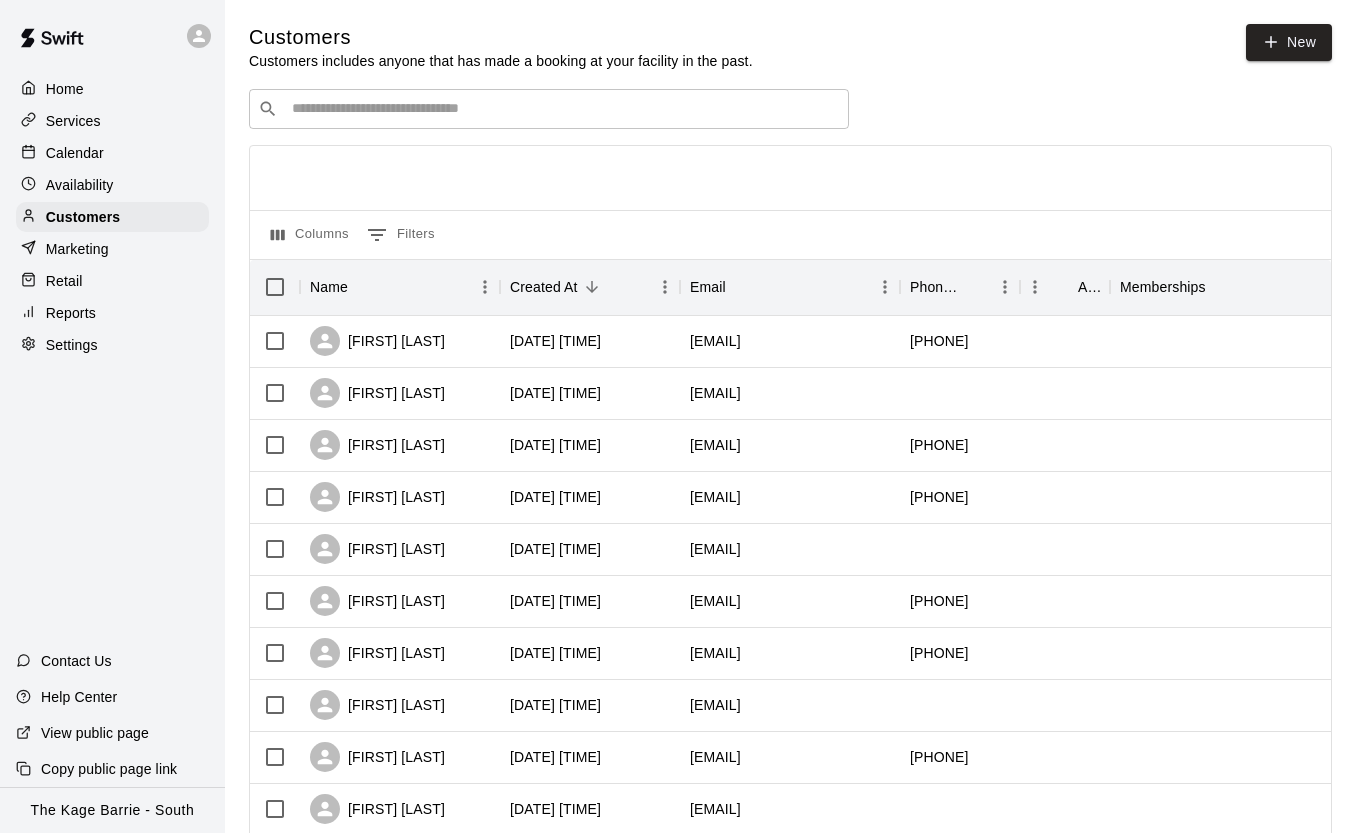 click at bounding box center (563, 109) 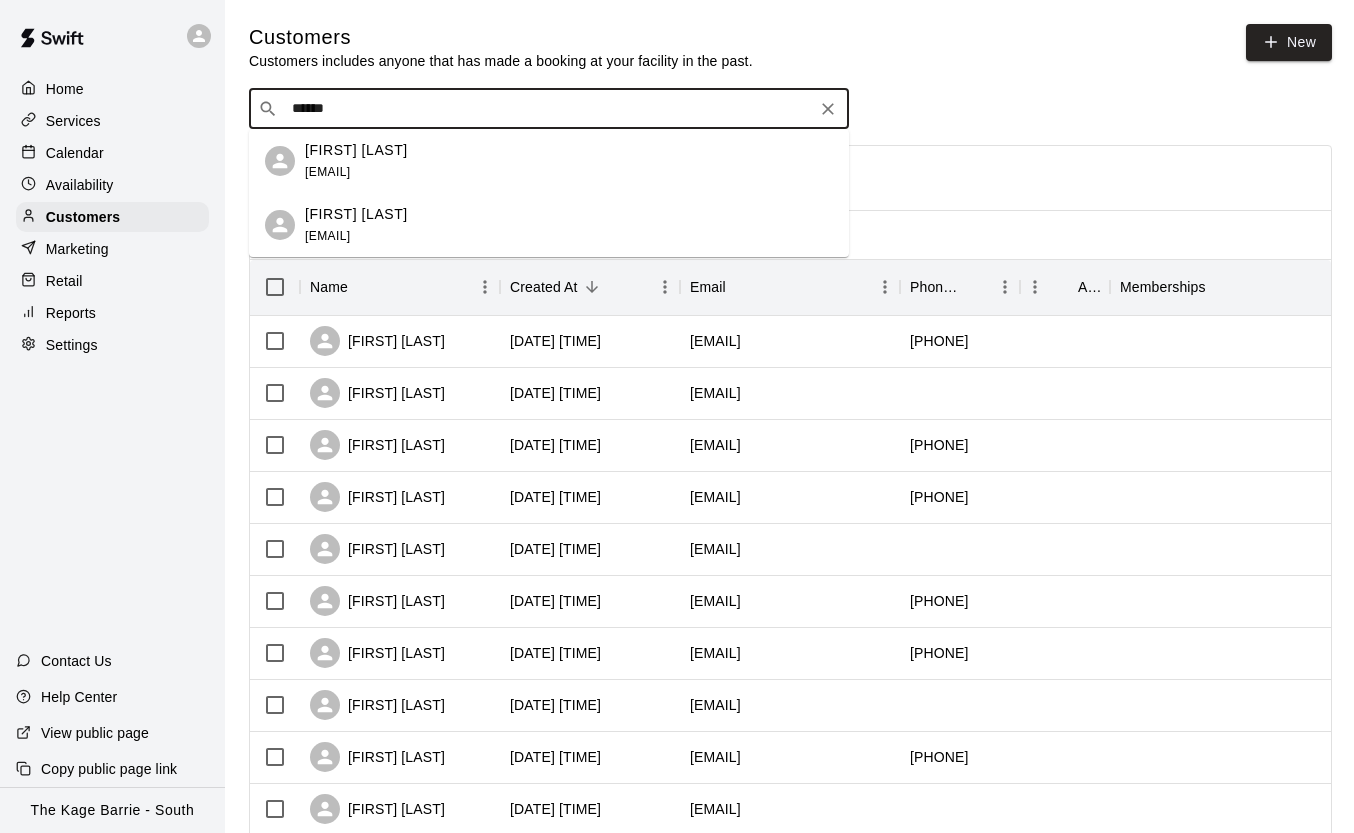 type on "******" 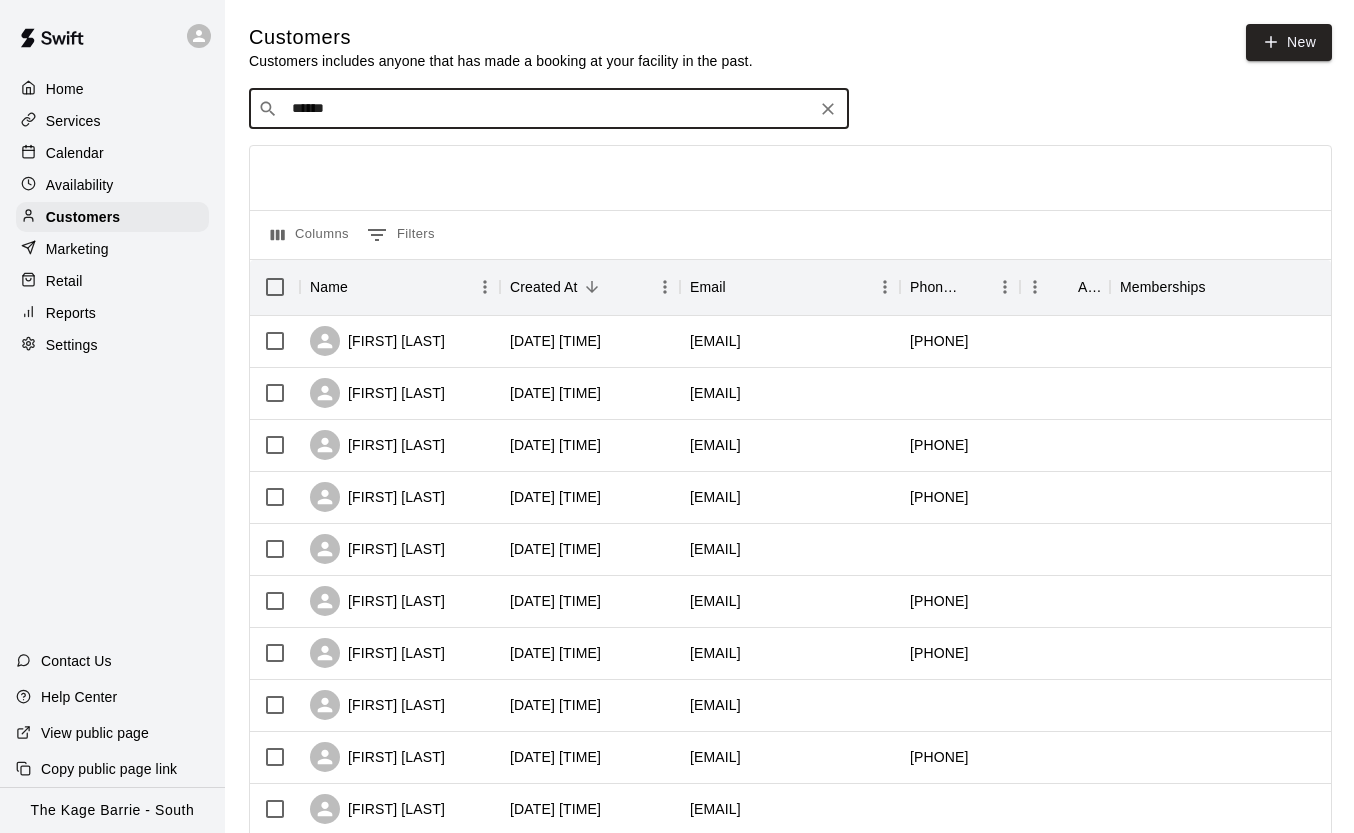 click on "Calendar" at bounding box center (75, 153) 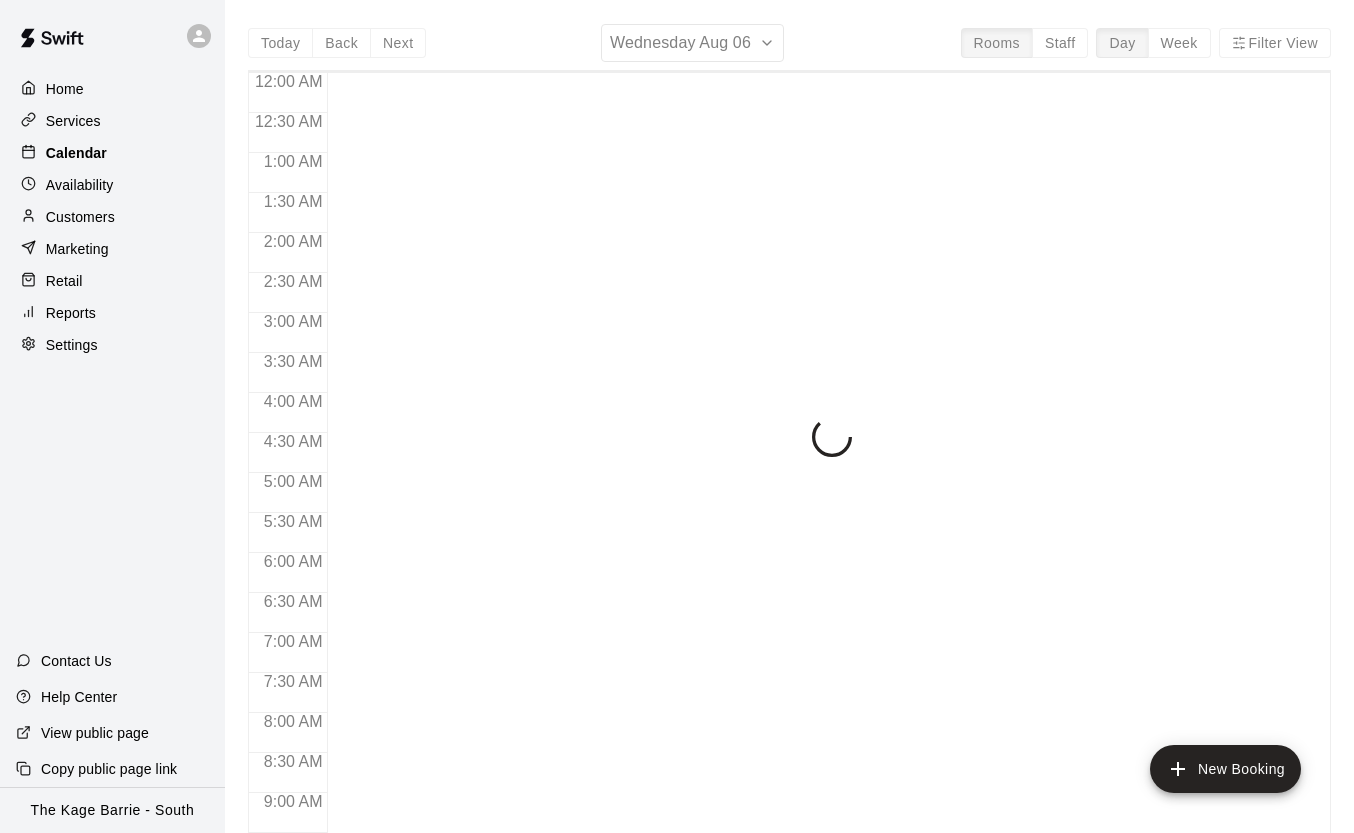 scroll, scrollTop: 1137, scrollLeft: 0, axis: vertical 